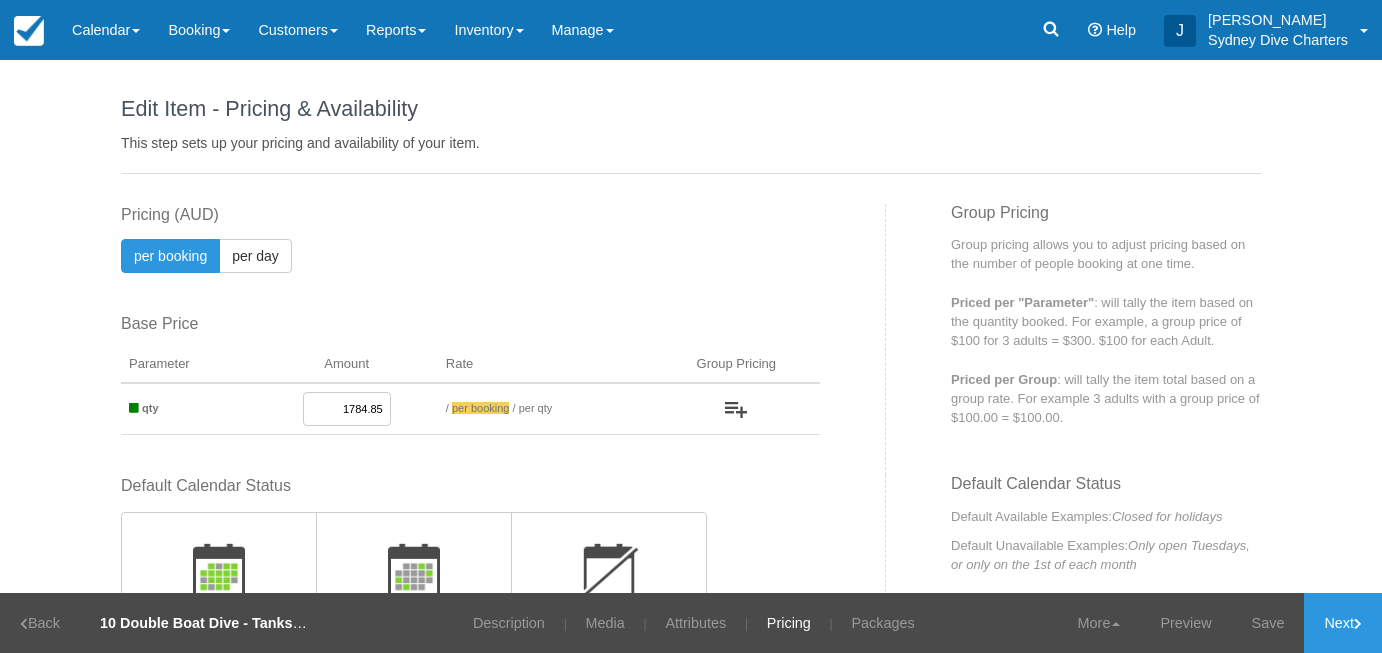 scroll, scrollTop: 0, scrollLeft: 0, axis: both 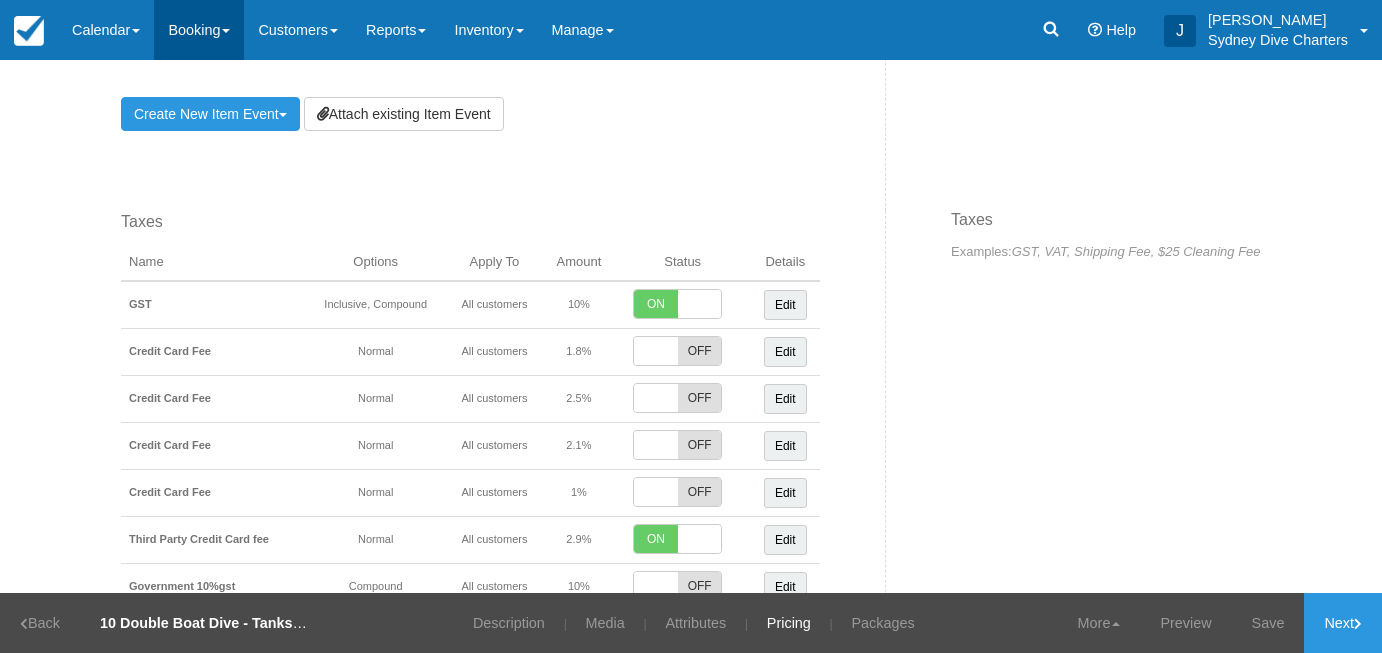 click on "Booking" at bounding box center [199, 30] 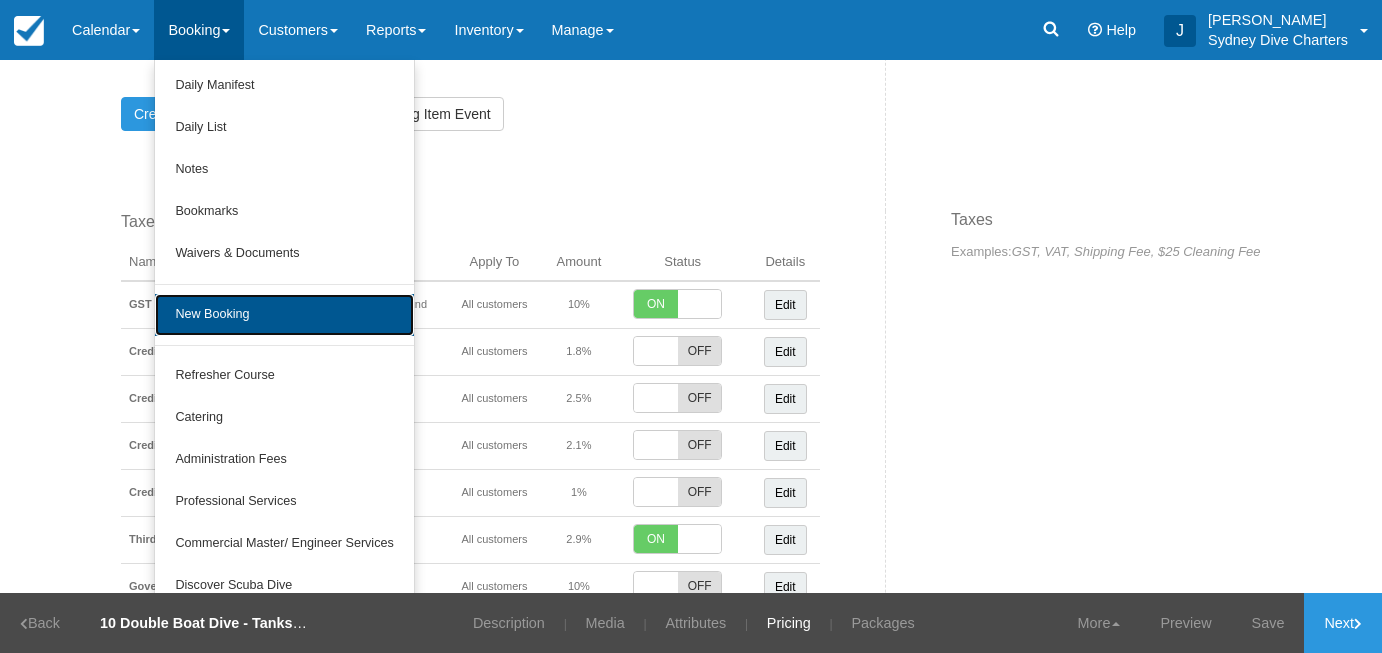 click on "New Booking" at bounding box center [284, 315] 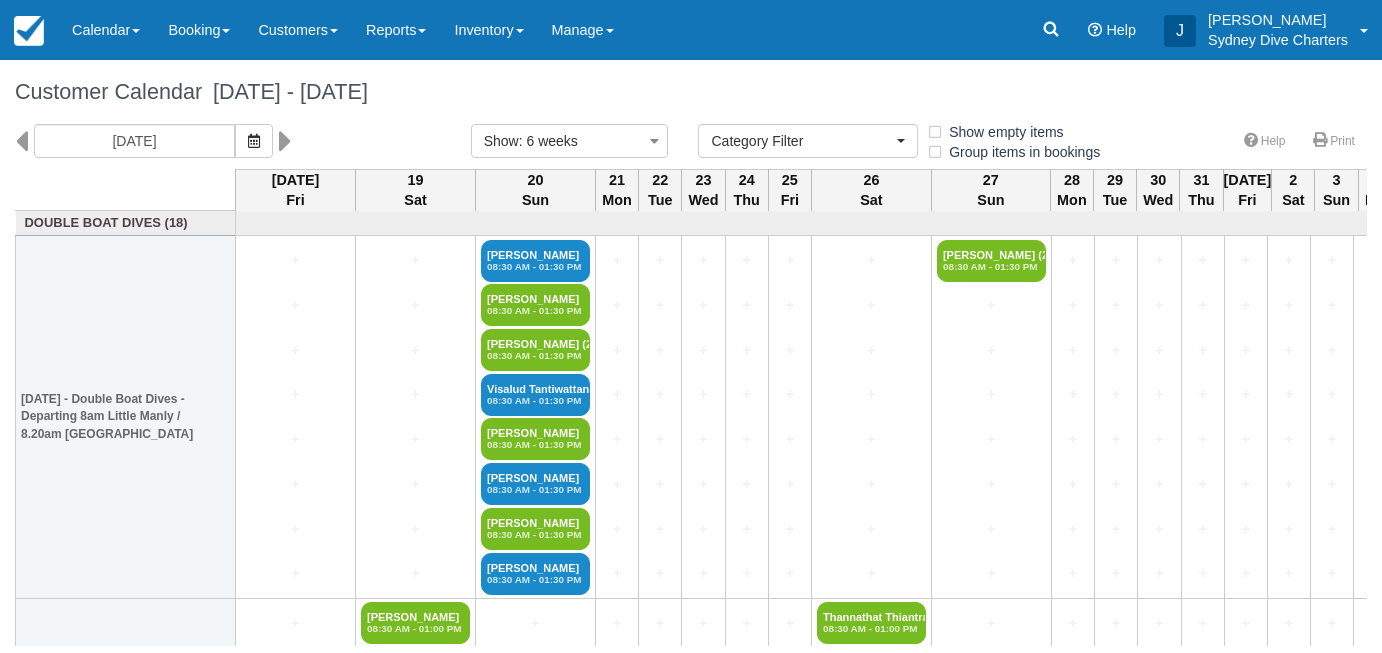 select 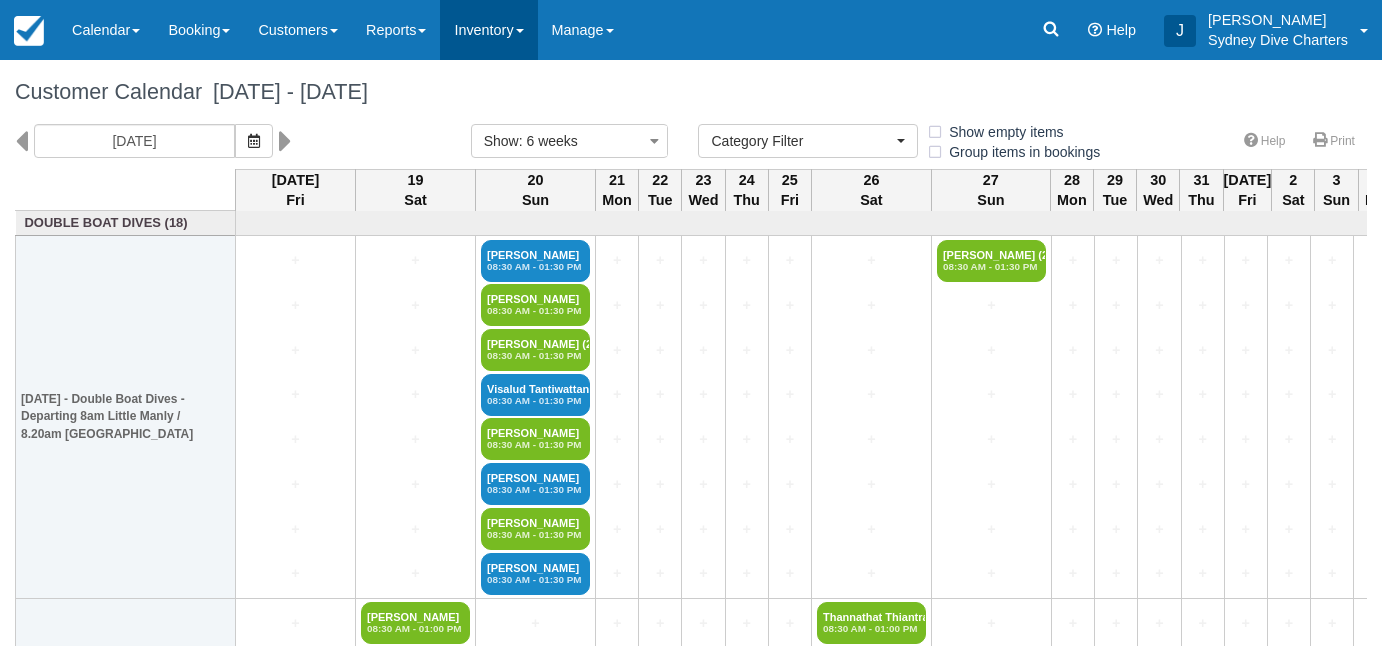scroll, scrollTop: 0, scrollLeft: 0, axis: both 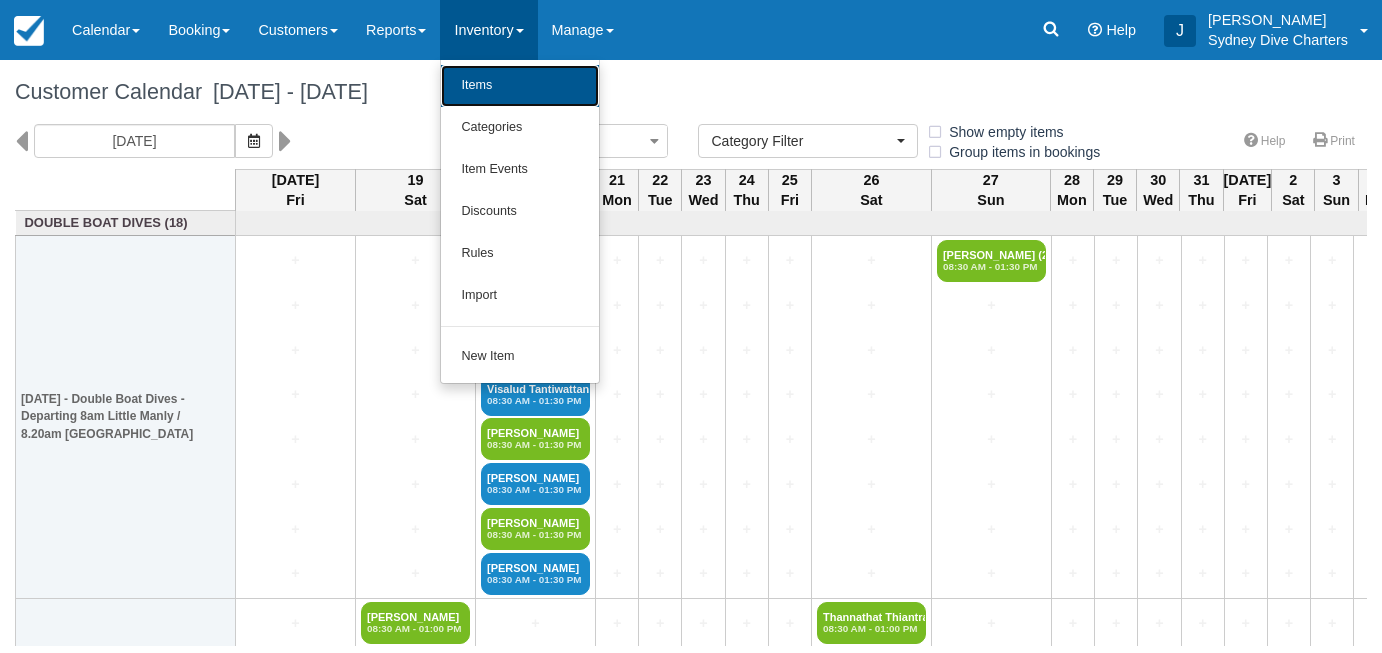 click on "Items" at bounding box center [520, 86] 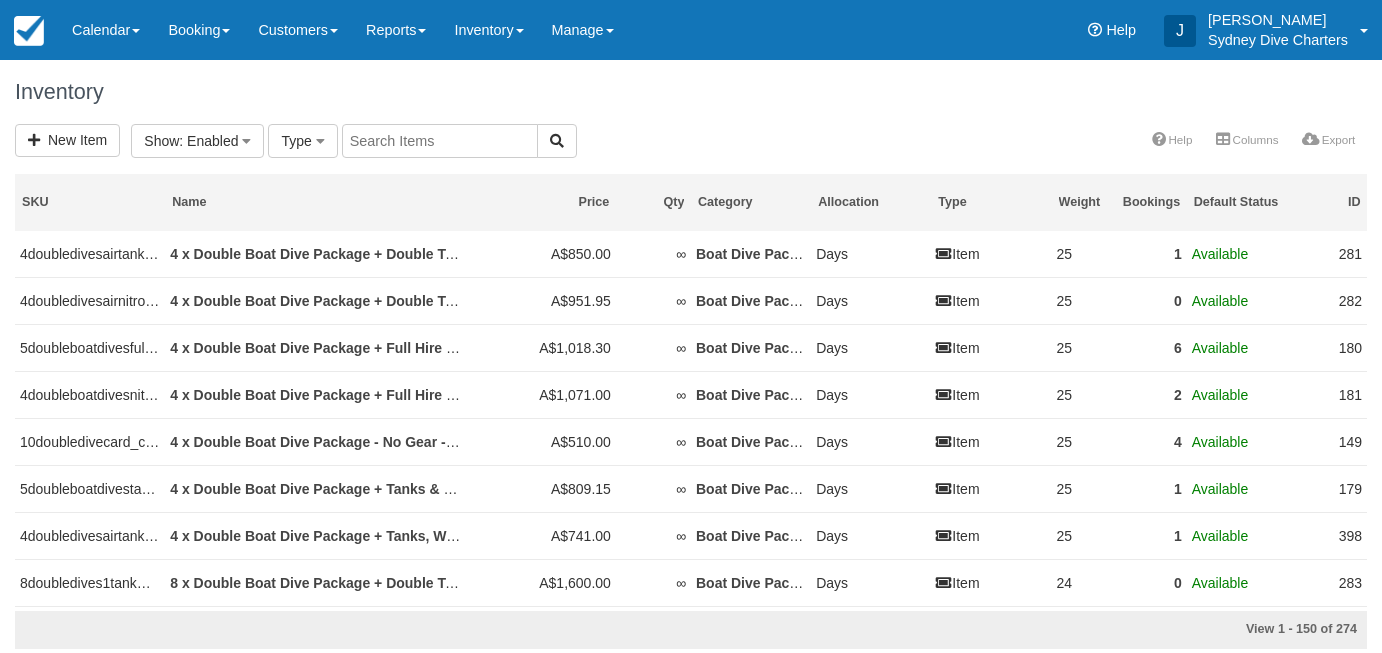select 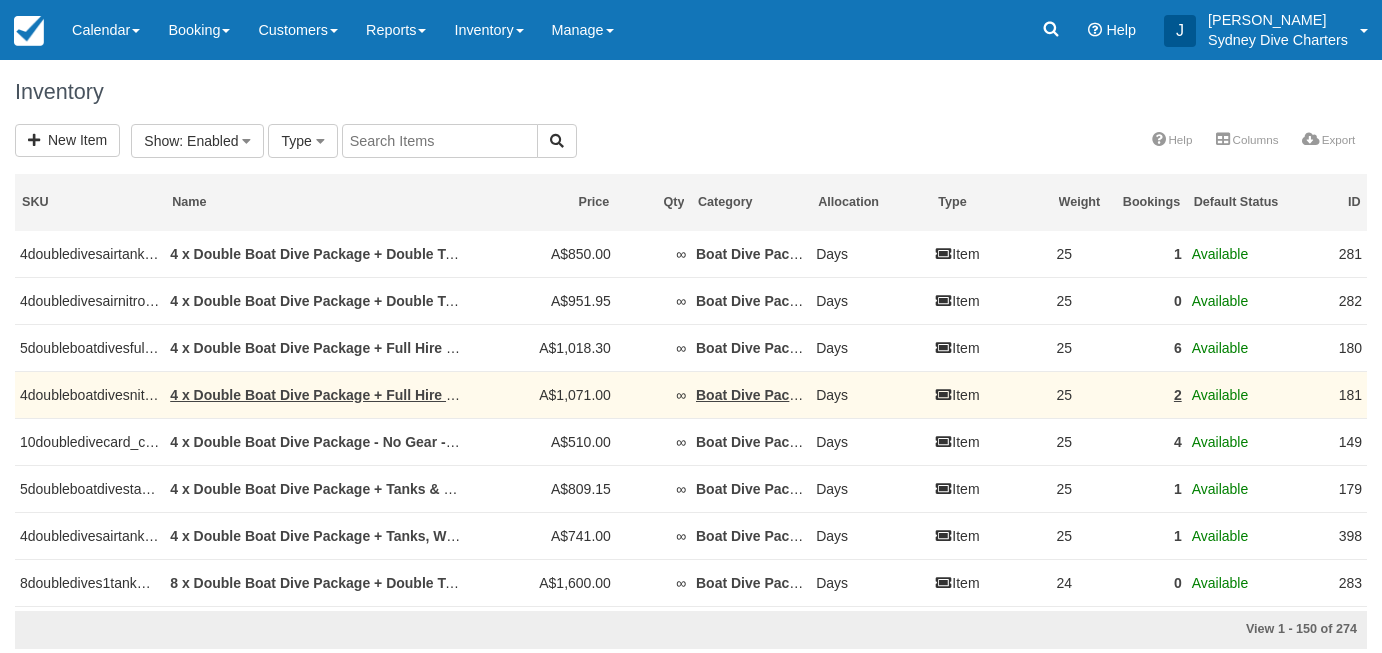 select 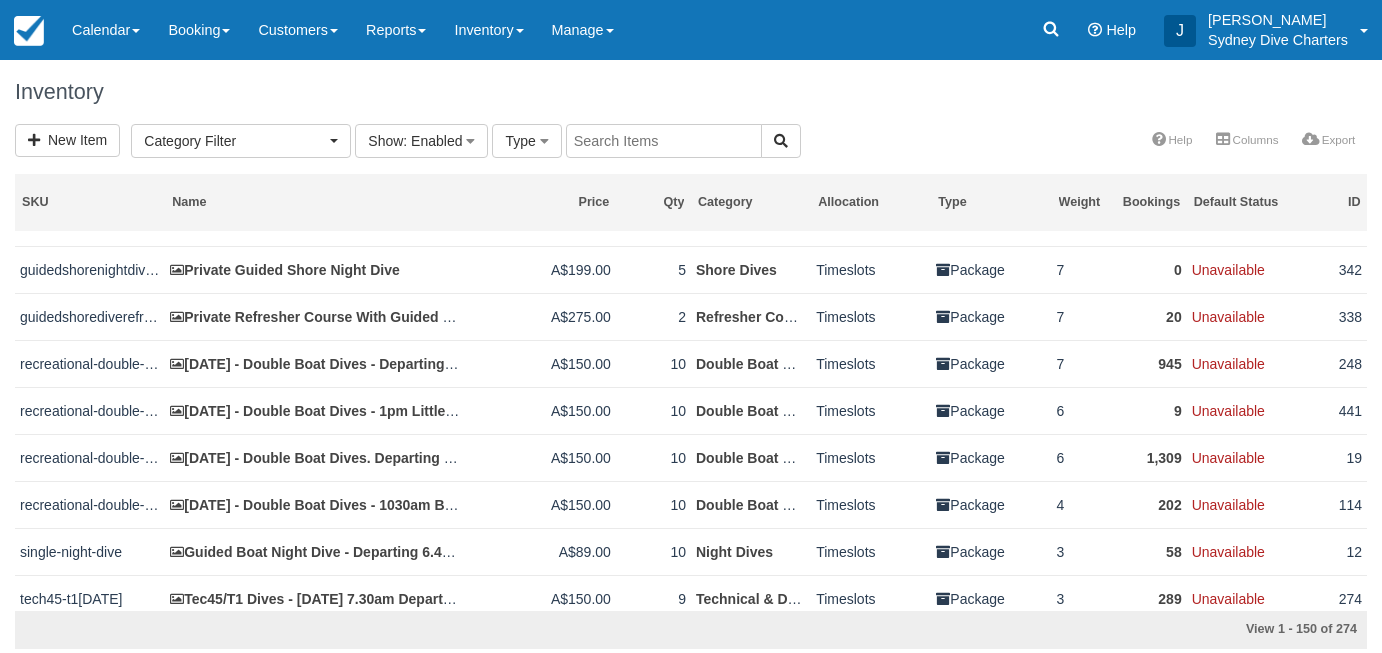 scroll, scrollTop: 1113, scrollLeft: 0, axis: vertical 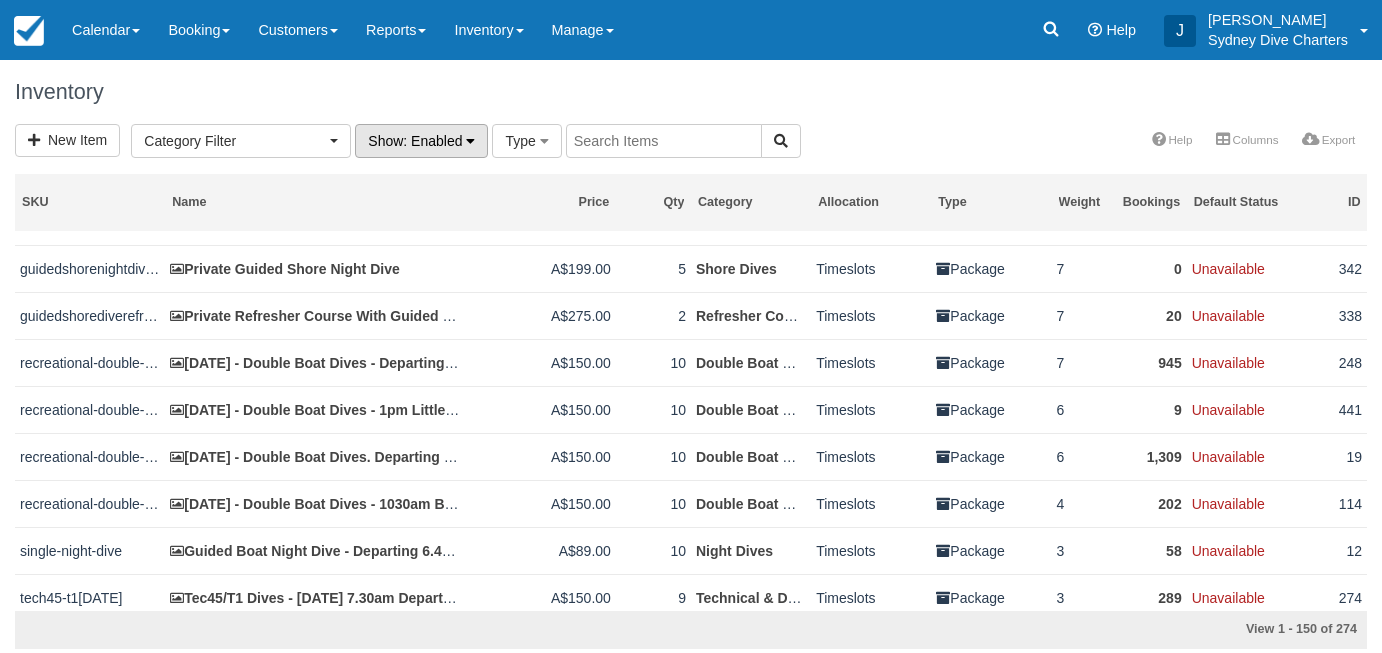 click on ": Enabled" at bounding box center [432, 141] 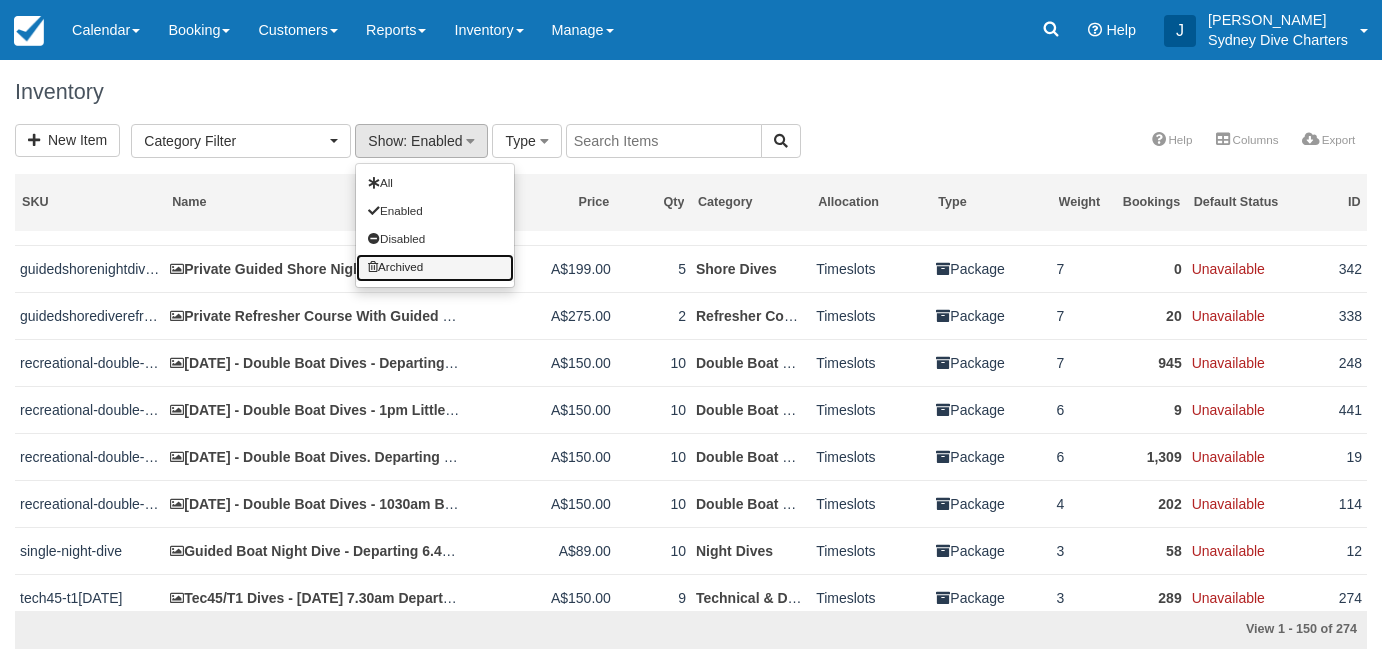 click on "Archived" at bounding box center [435, 268] 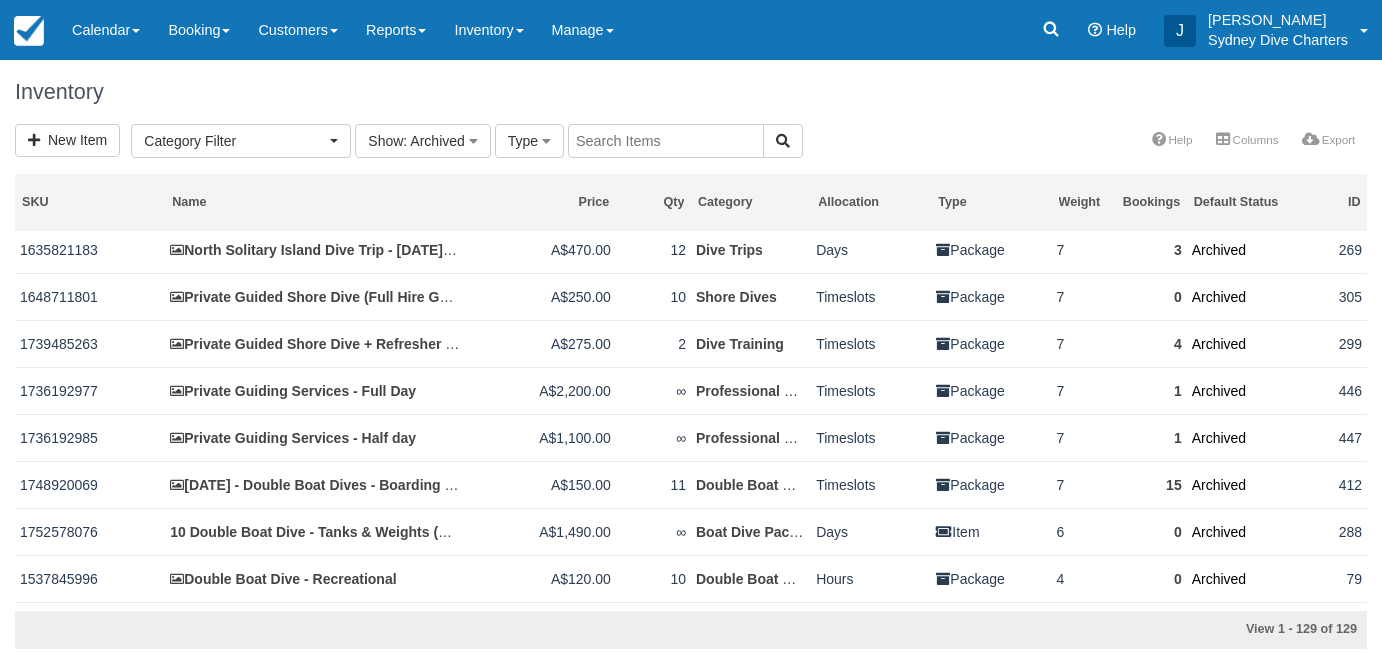 scroll, scrollTop: 285, scrollLeft: 0, axis: vertical 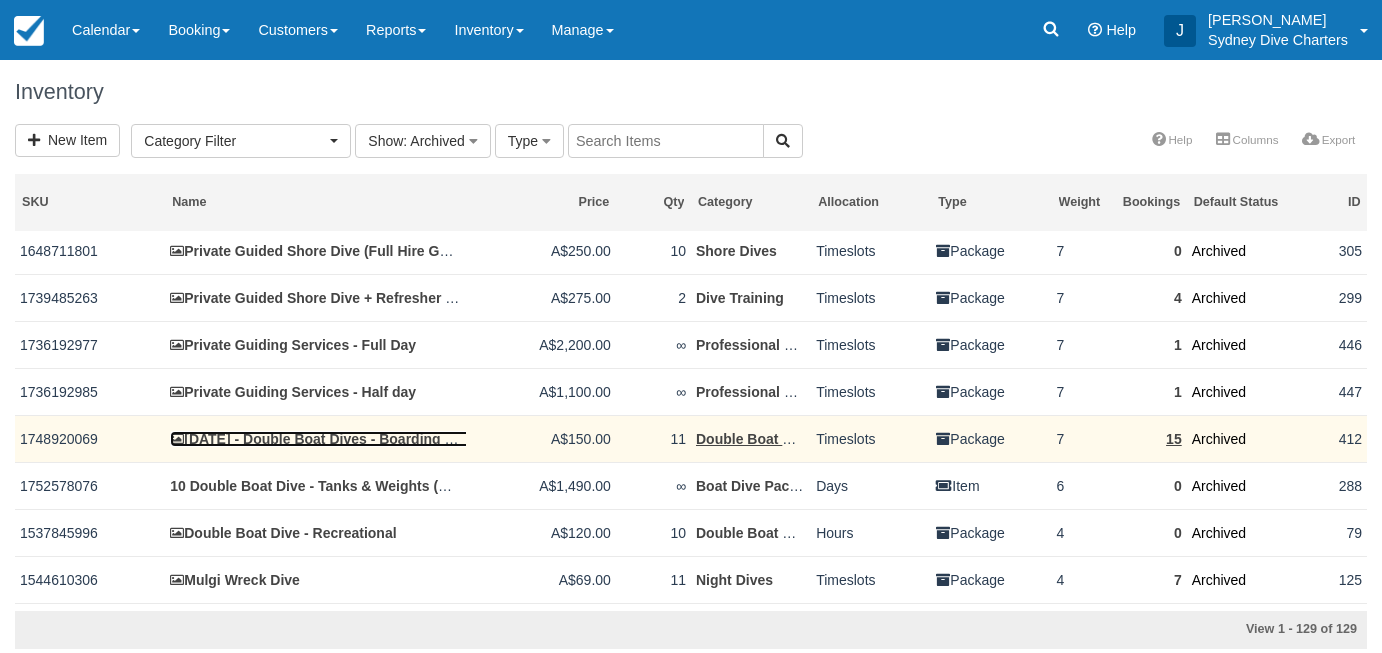 click on "[DATE] - Double Boat Dives - Boarding 1pm [GEOGRAPHIC_DATA]" at bounding box center (398, 439) 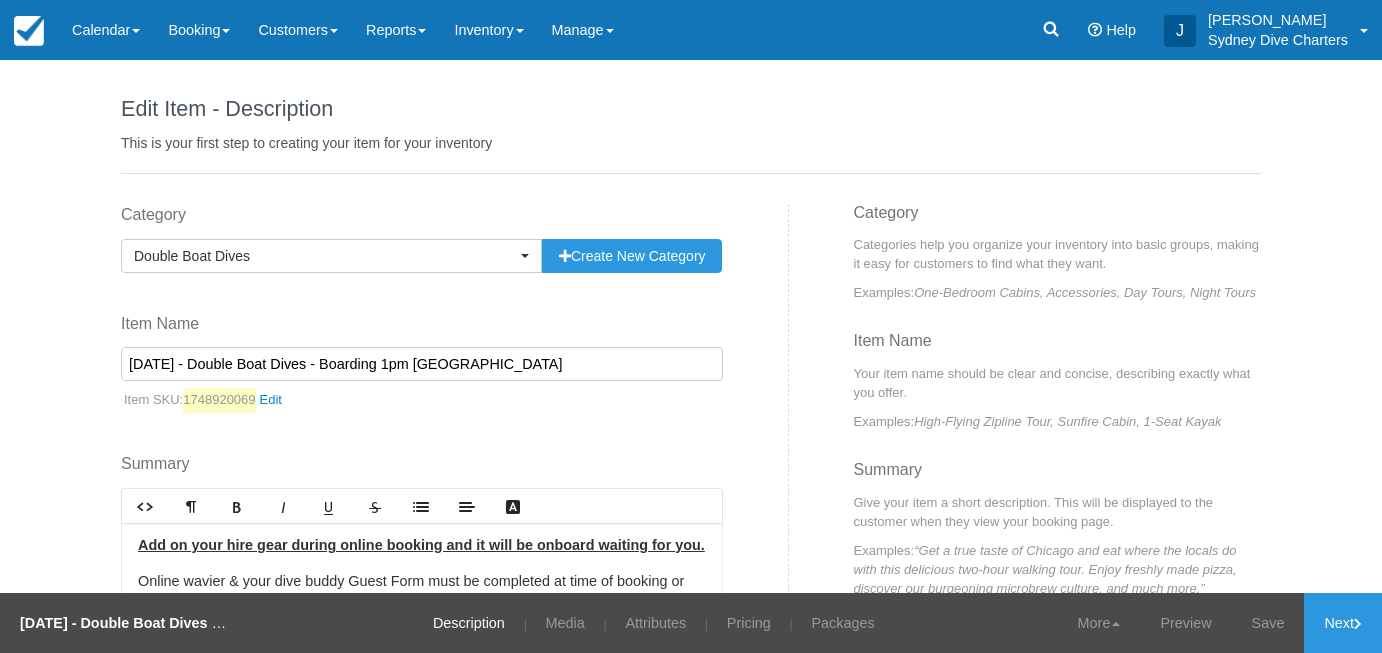 scroll, scrollTop: 0, scrollLeft: 0, axis: both 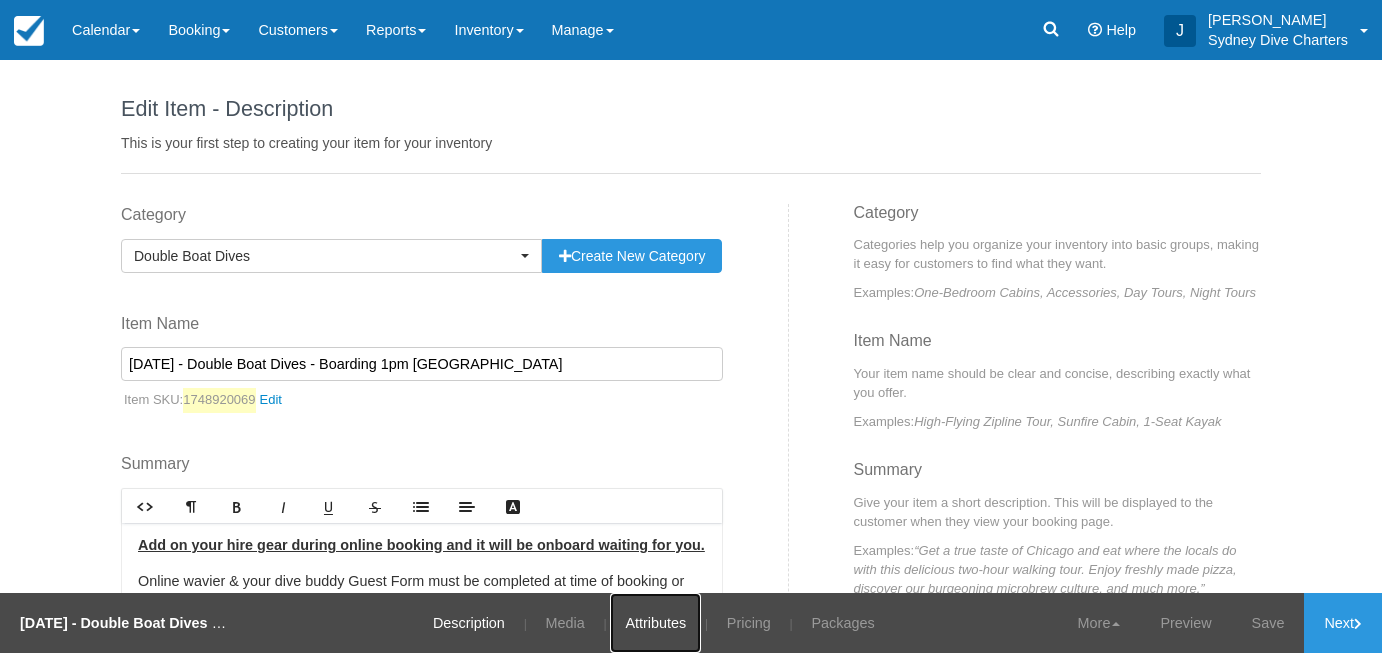 click on "Attributes" at bounding box center (655, 623) 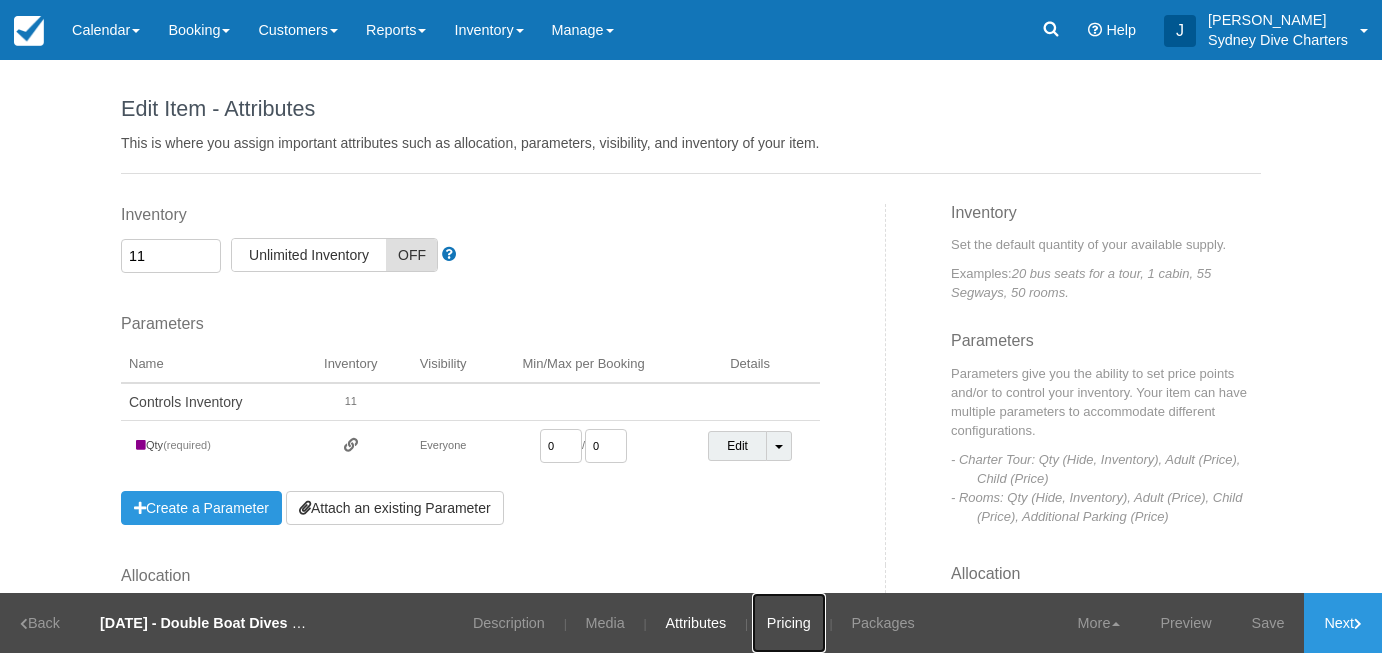 click on "Pricing" at bounding box center (789, 623) 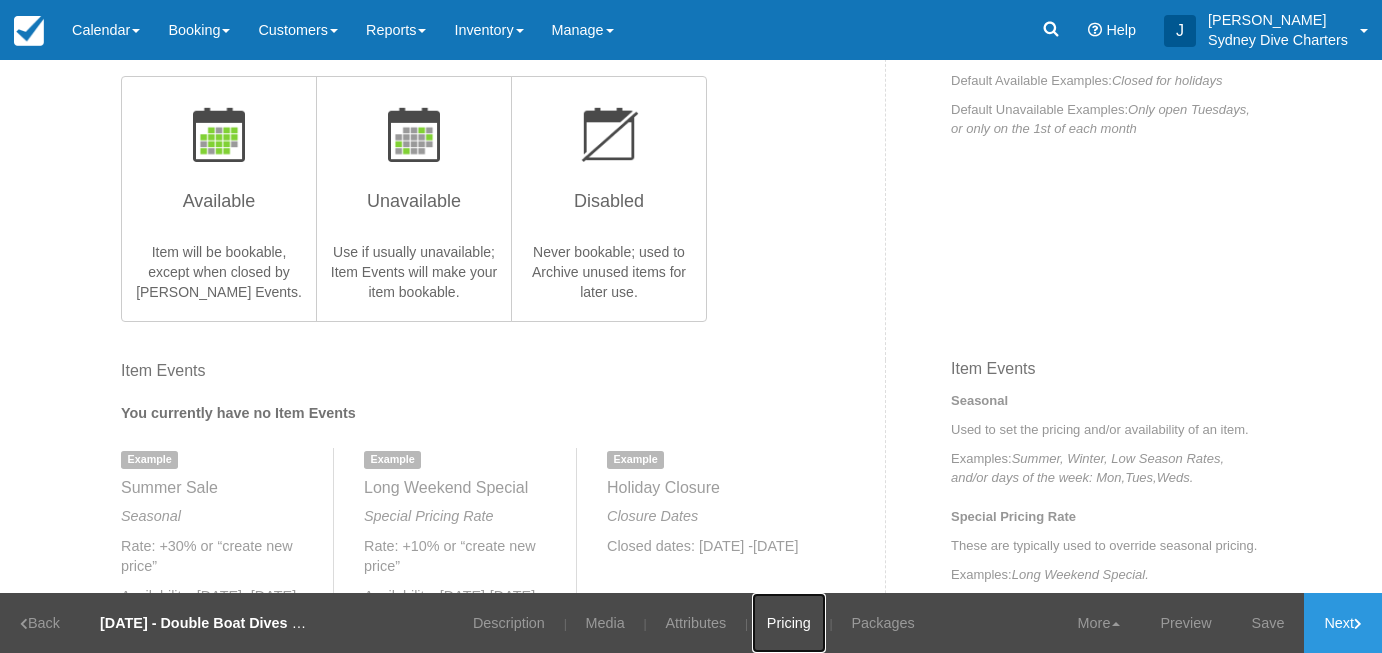 scroll, scrollTop: 386, scrollLeft: 0, axis: vertical 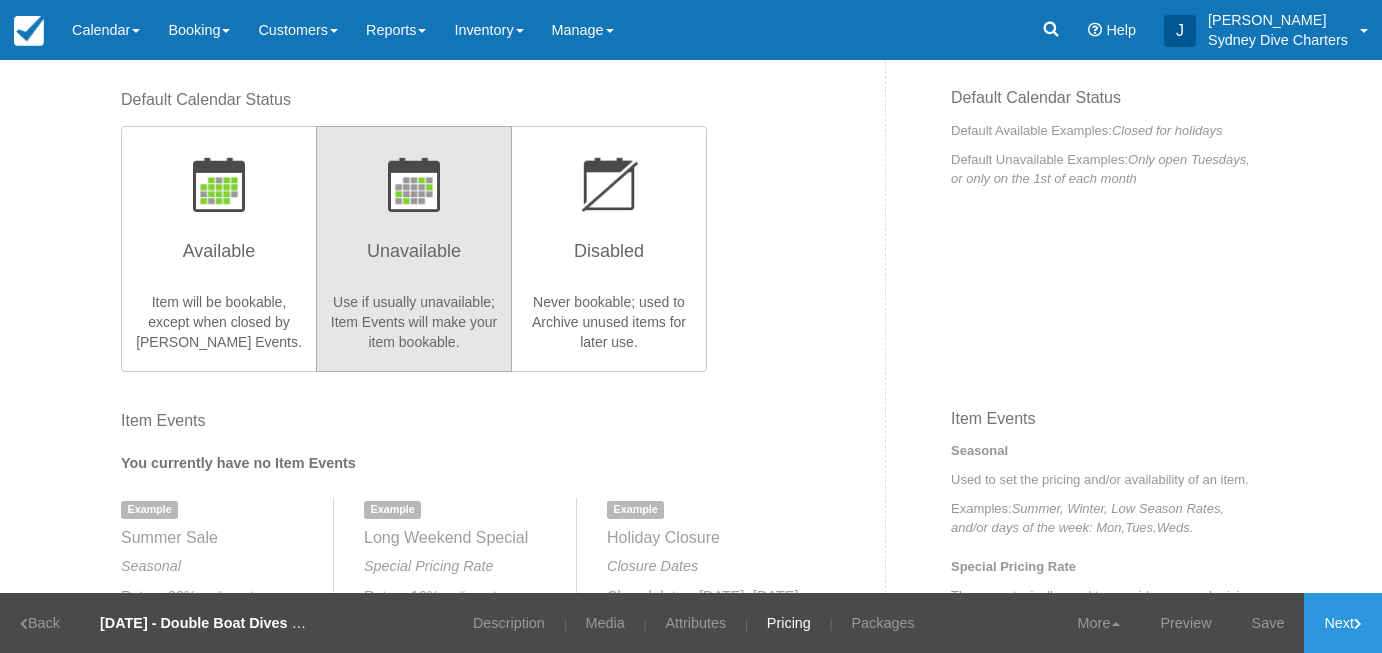 click on "Unavailable
Use if usually unavailable; Item Events will make your item bookable." at bounding box center (414, 249) 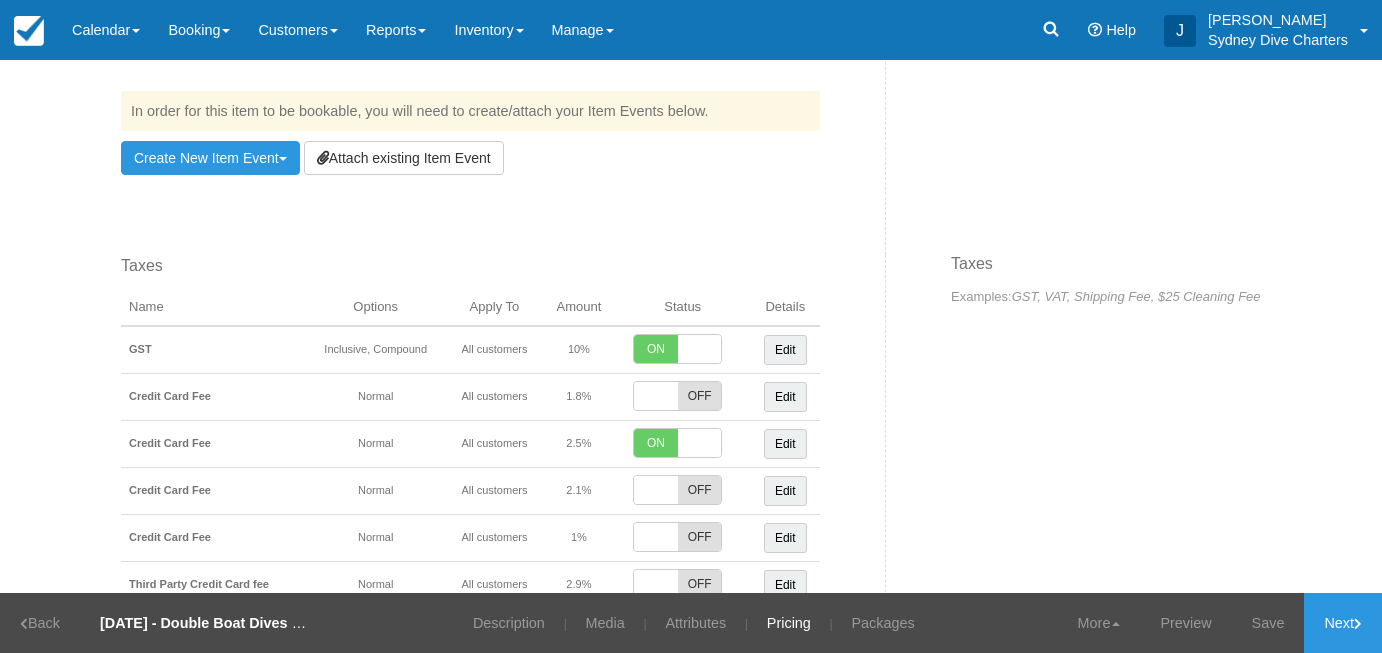 scroll, scrollTop: 1138, scrollLeft: 0, axis: vertical 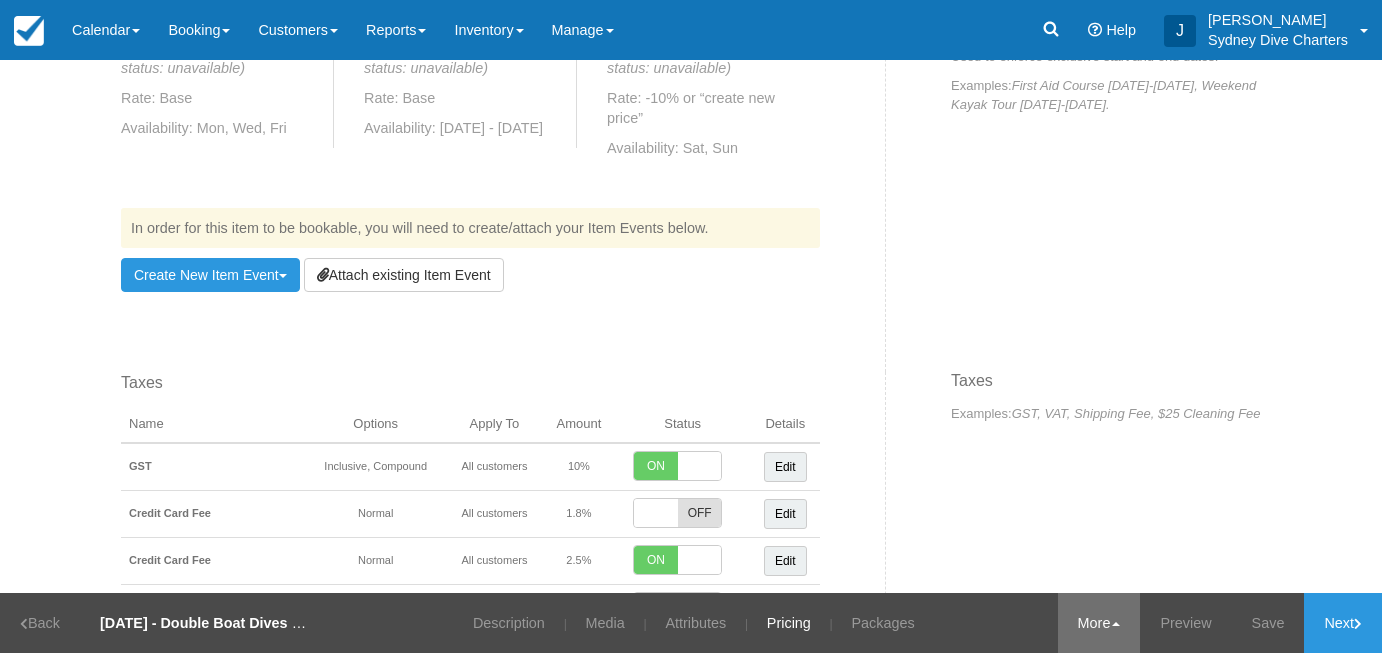 click on "More" at bounding box center (1099, 623) 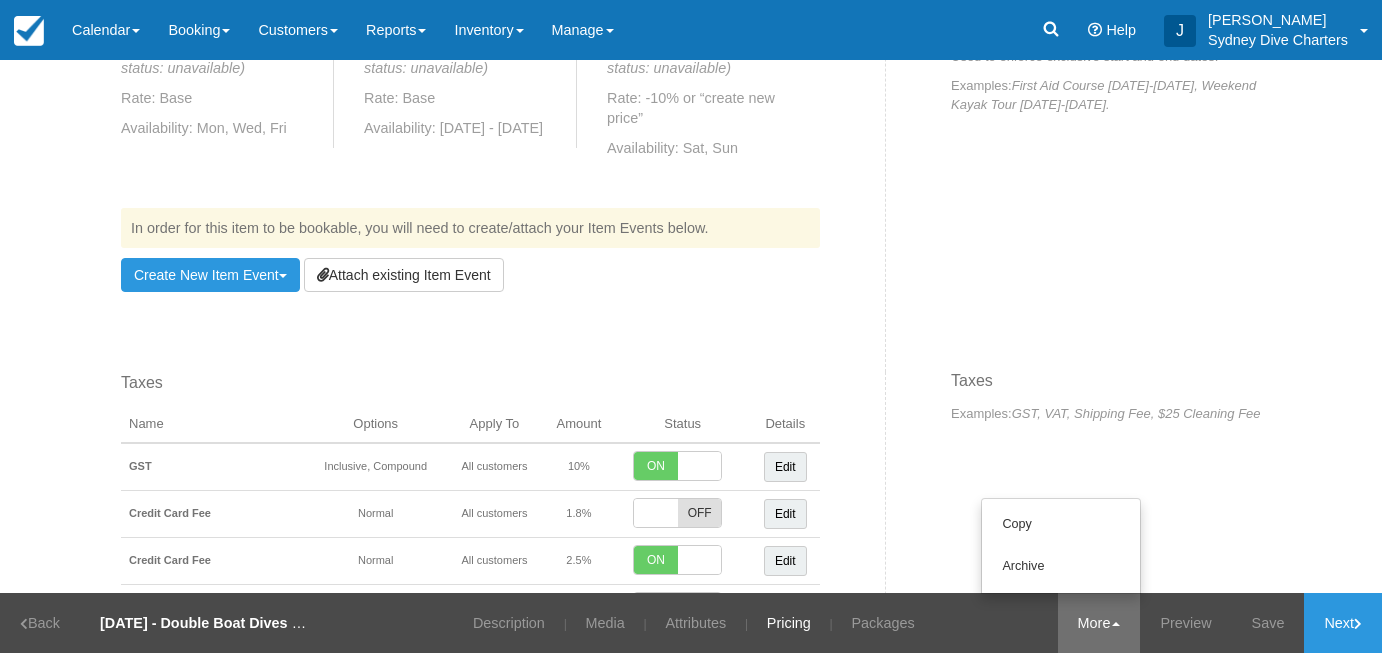 click on "This item is a Product Grouping Parent, which are priced based on their child items. You can disable Product Grouping in the Packages tab.
Pricing (AUD)
per timeslot
per 24H
per hour
Display  Price
0.00
Base Price
Parameter
Amount
Rate
Group Pricing
to
/
per timeslot
/
Priced per  Qty
Priced as a Group
None of your attributes have pricing set.  Go to the Attributes section.
Qty
150.00
/
per timeslot
/ per Qty" at bounding box center (691, 54) 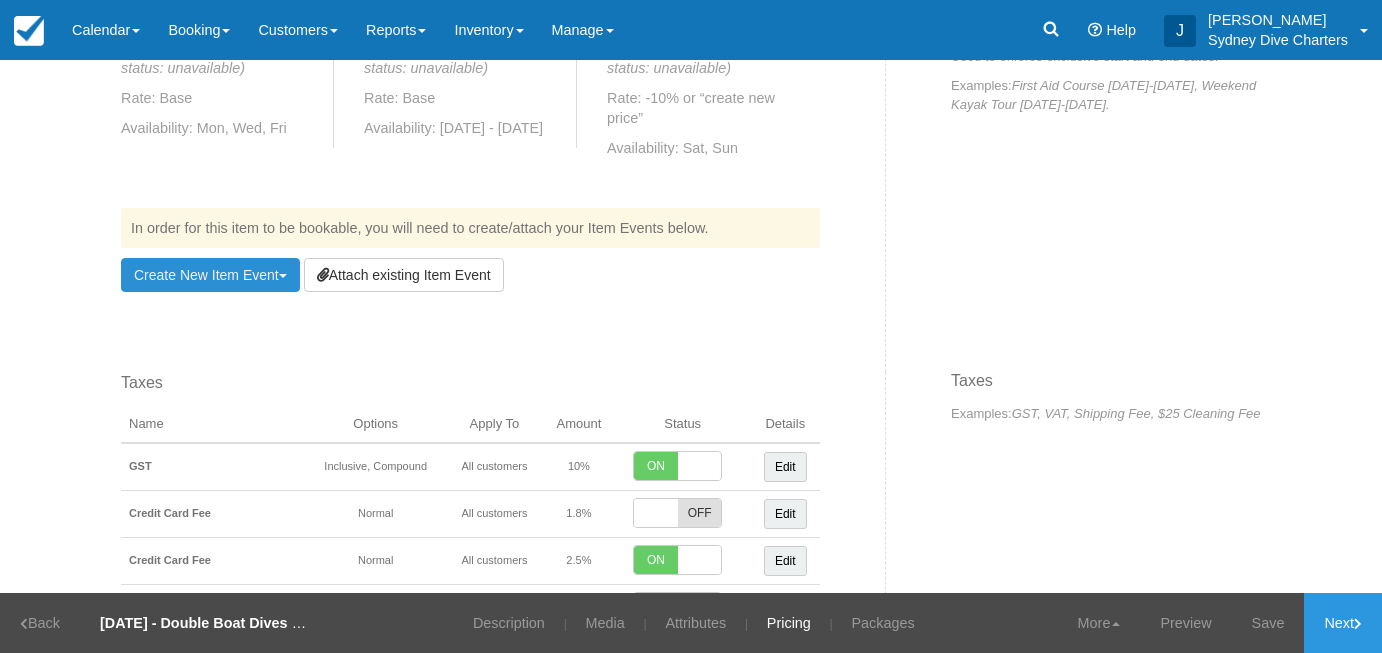 click on "Create New Item Event
Toggle Dropdown" at bounding box center (210, 275) 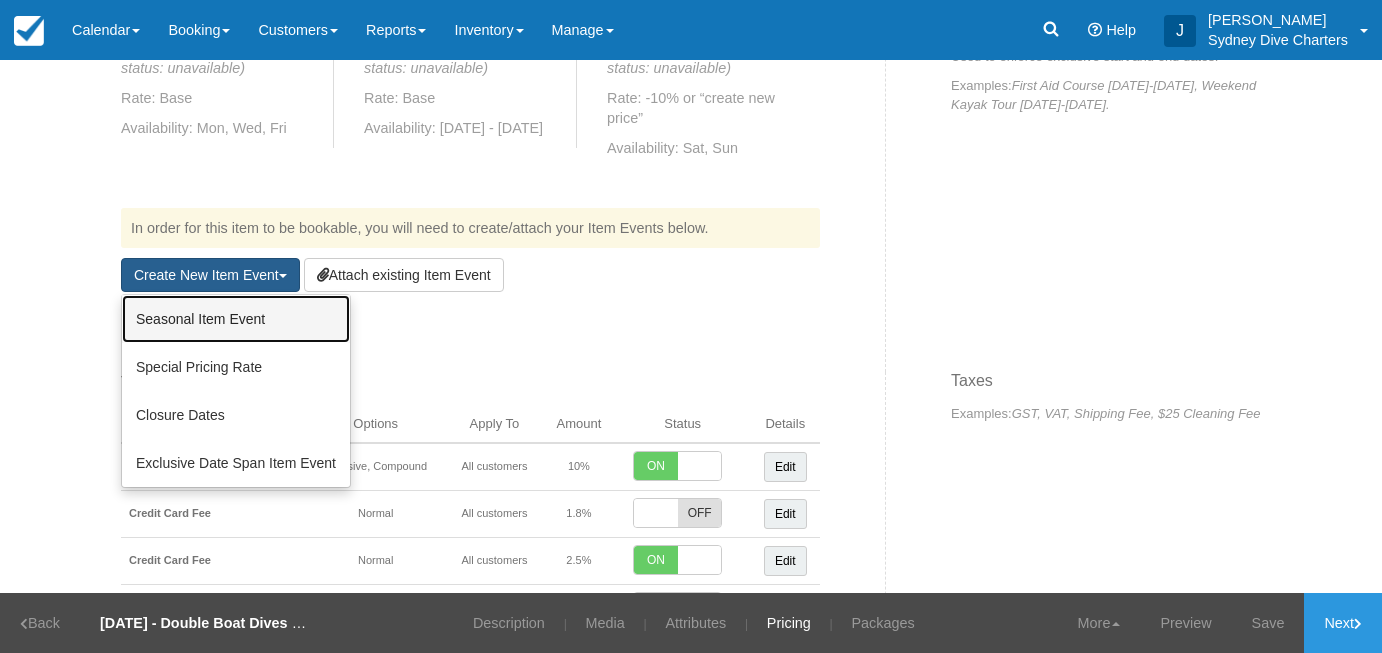 click on "Seasonal Item Event" at bounding box center [236, 319] 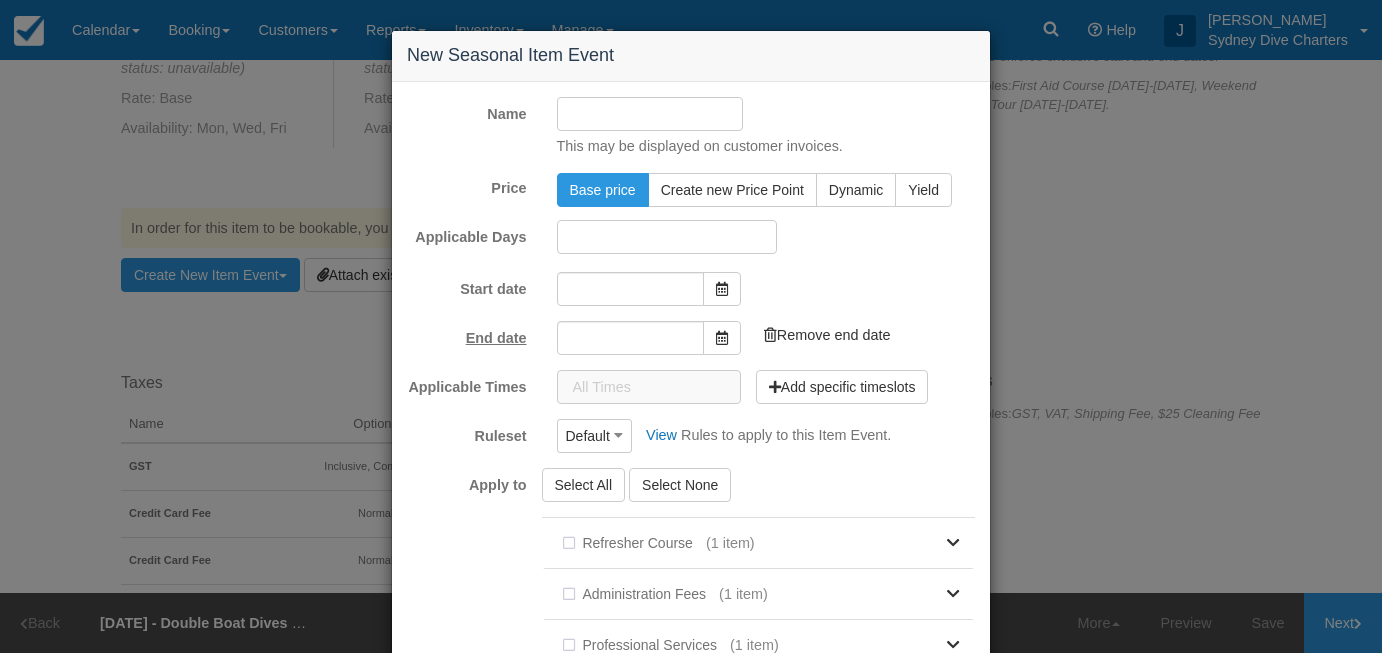 type on "[DATE]" 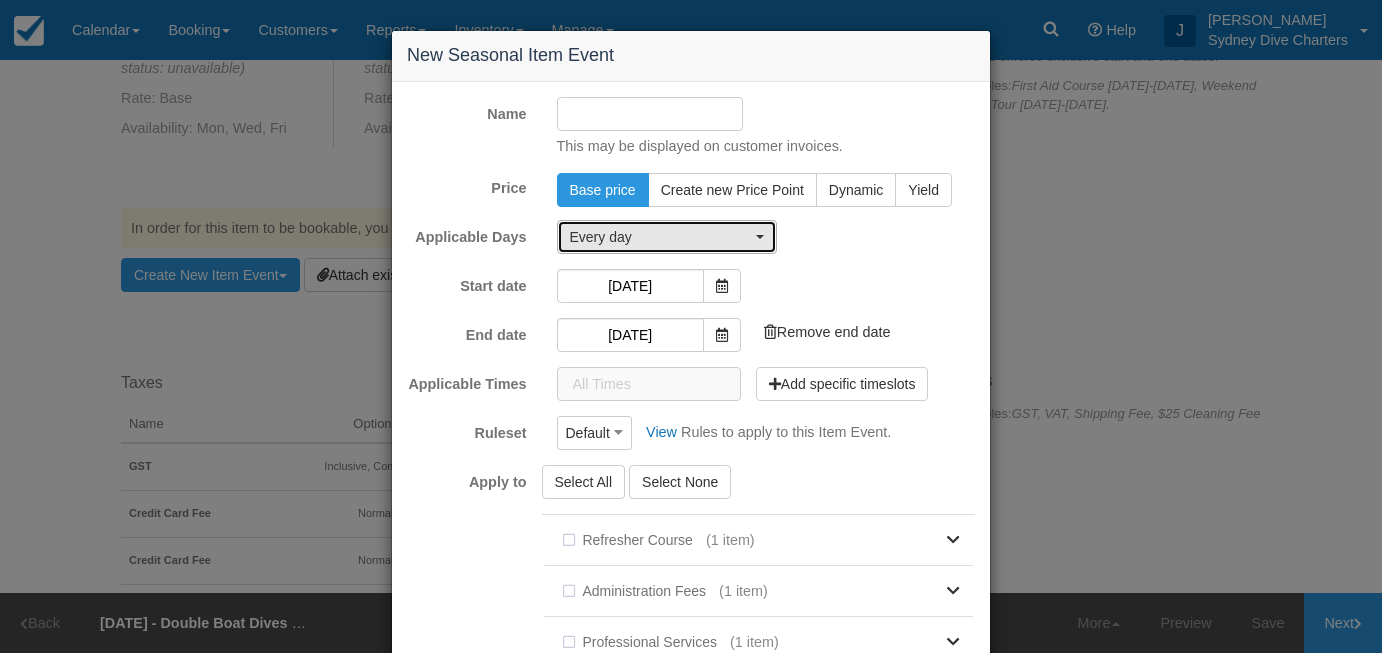 click on "Every day" at bounding box center [660, 237] 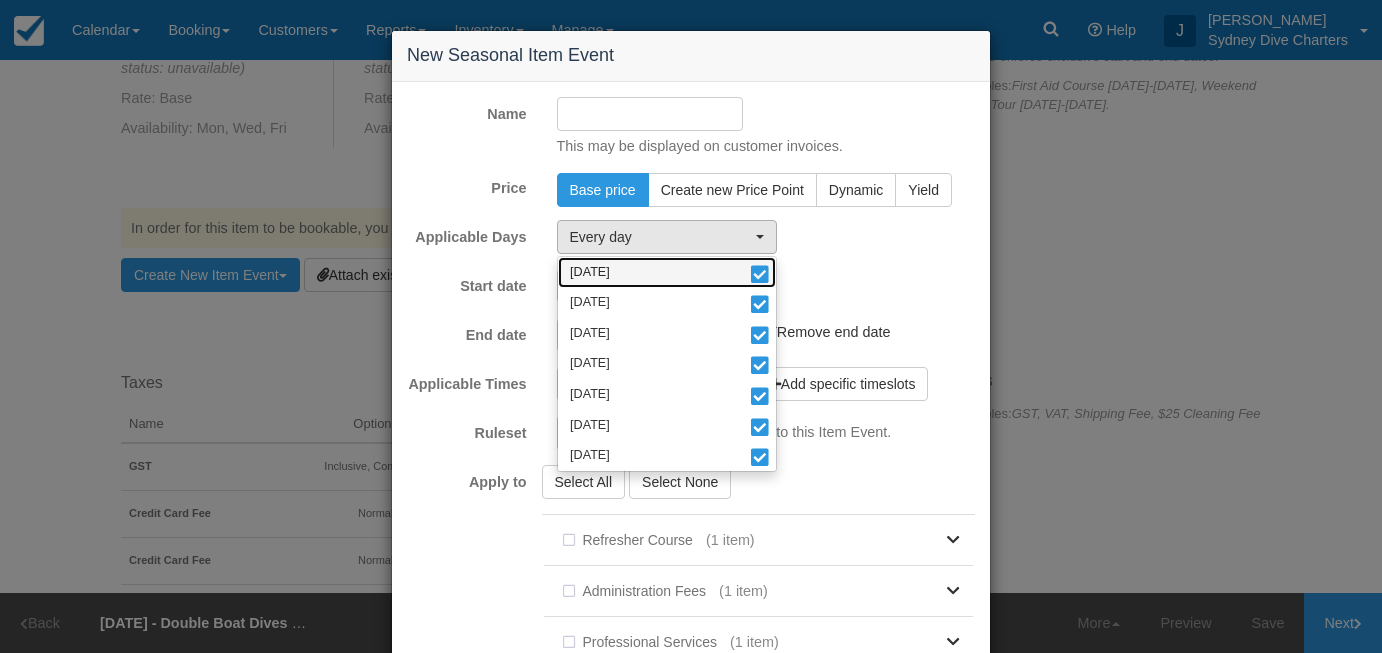 click at bounding box center [760, 276] 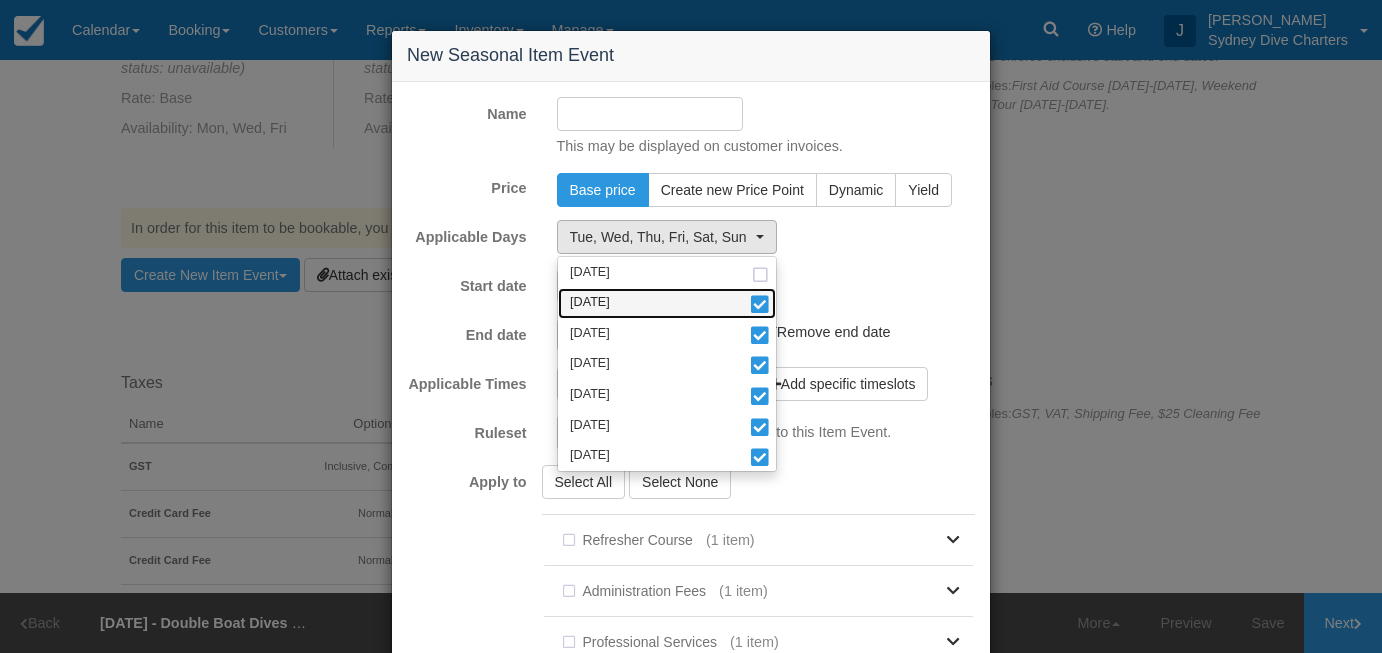 click at bounding box center (760, 306) 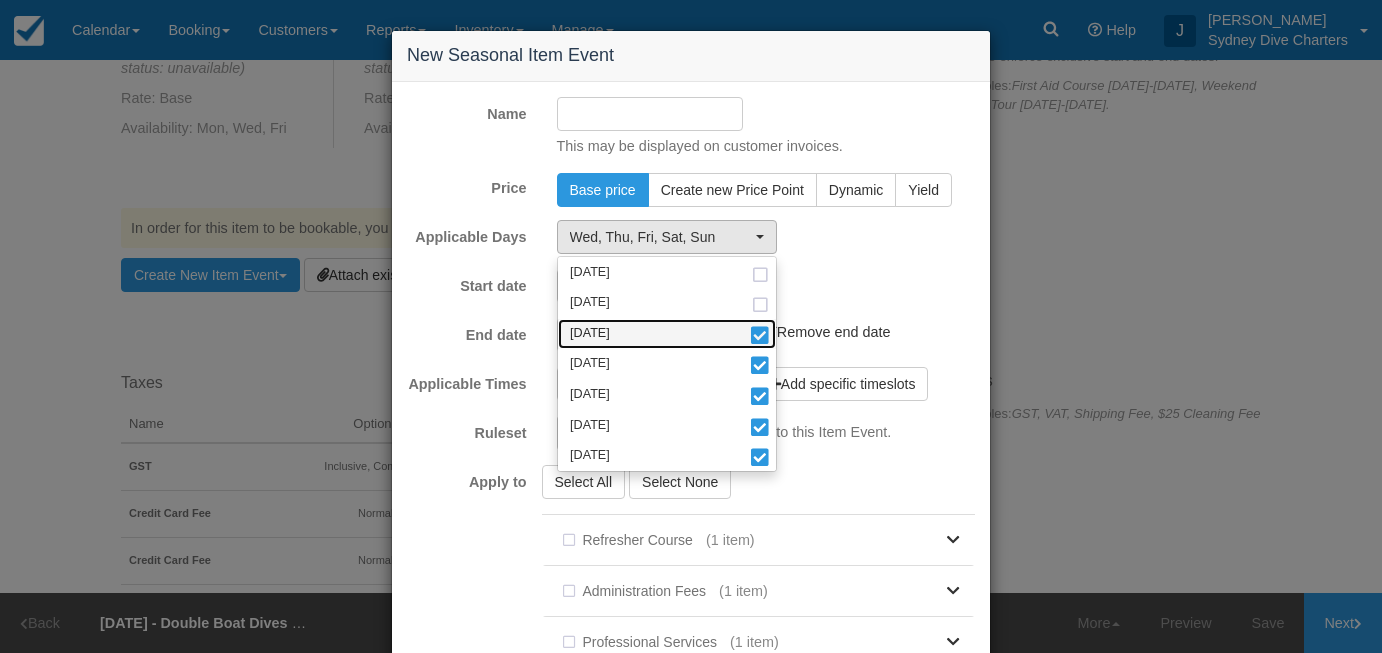 click at bounding box center [760, 337] 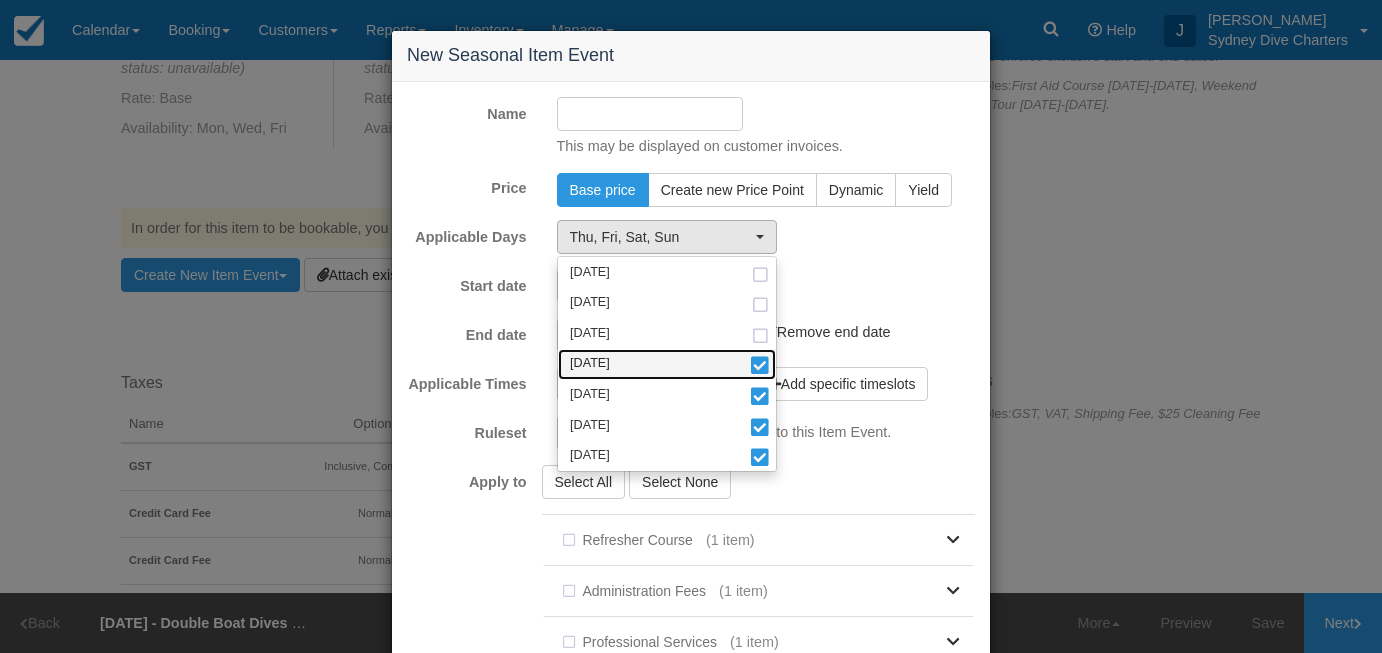 click at bounding box center (760, 367) 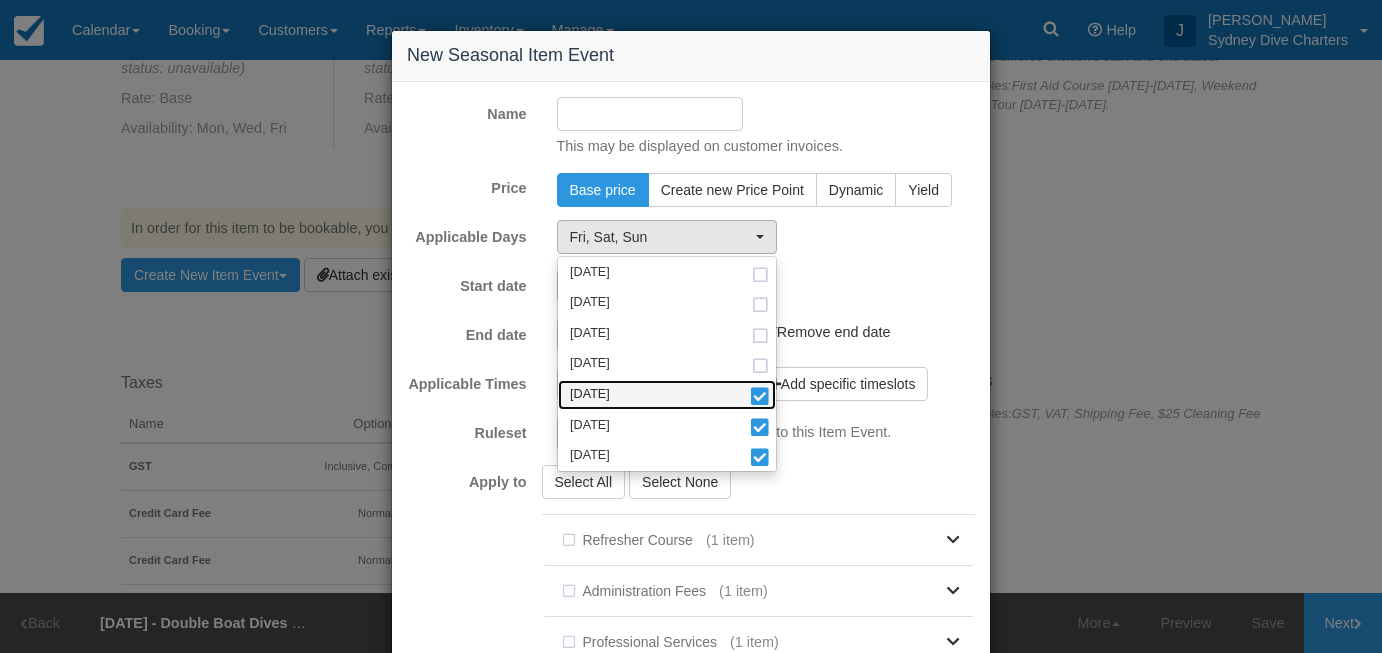 click at bounding box center (760, 398) 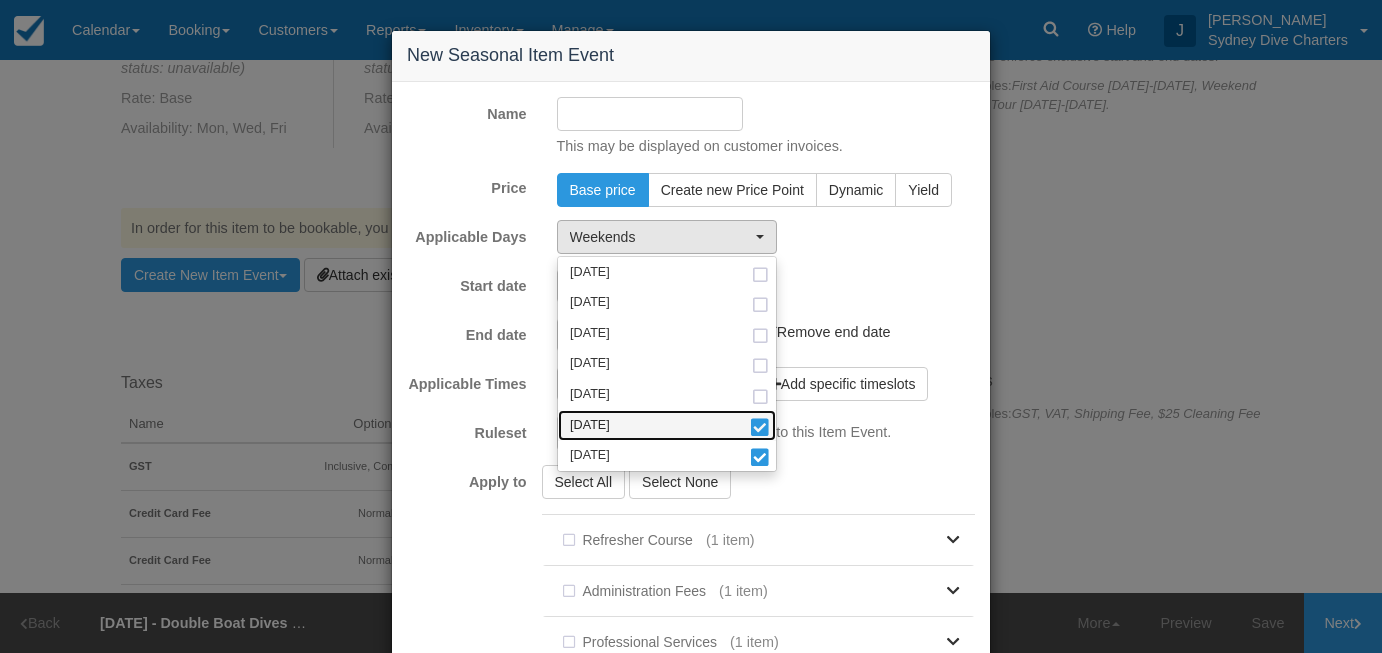 click at bounding box center (760, 429) 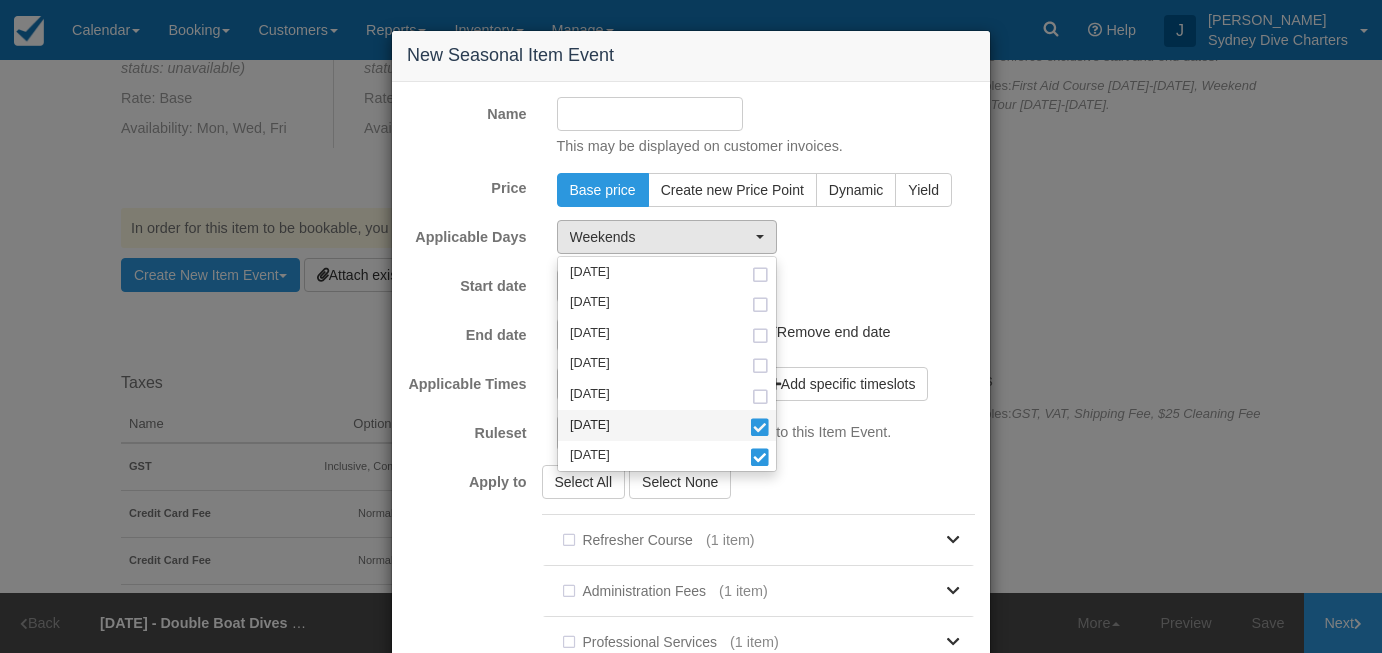 select on "sun" 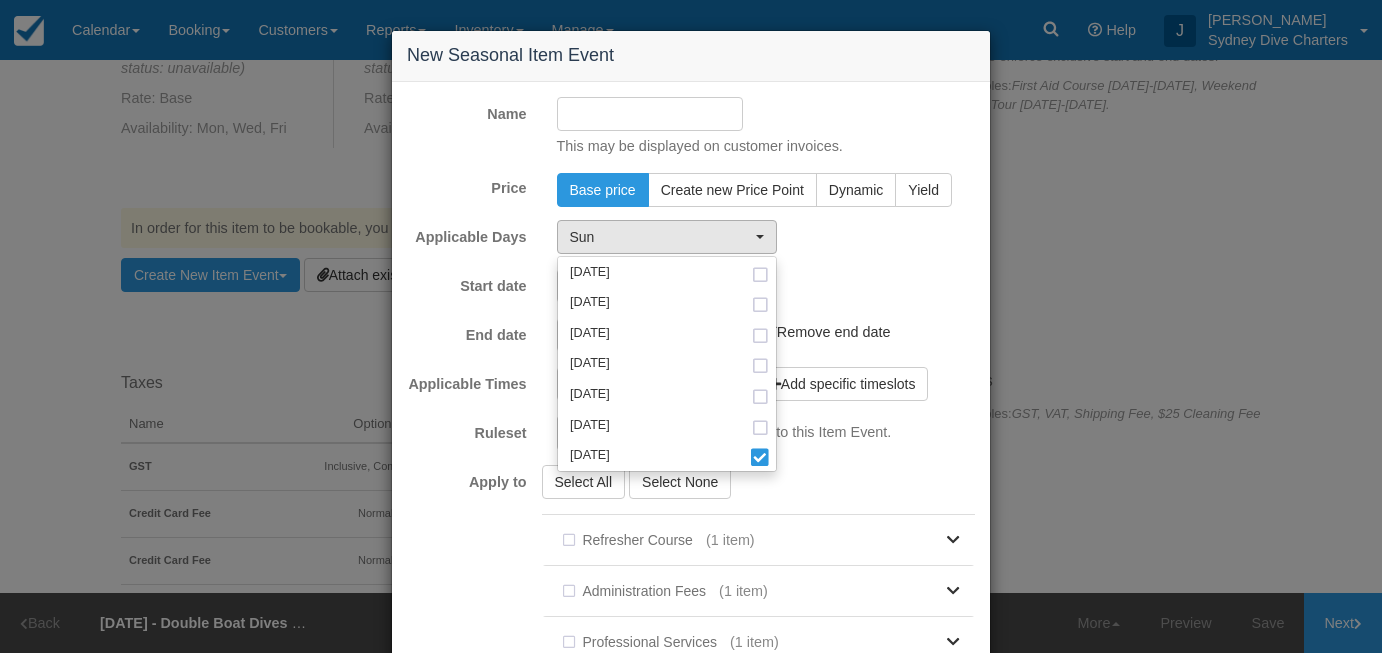 click on "Sun   Monday Tuesday Wednesday Thursday Friday Saturday Sunday
Monday
Tuesday
Wednesday
Thursday
Friday
Saturday
Sunday" at bounding box center [766, 237] 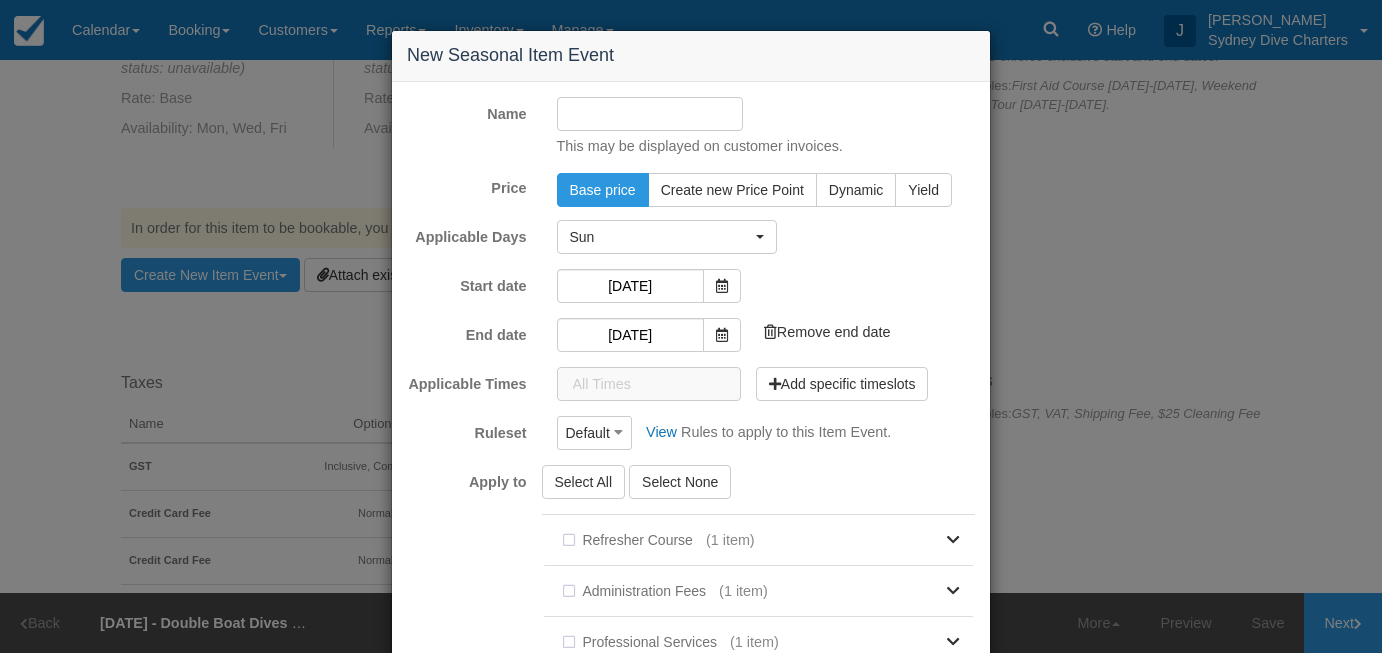 click on "Name" at bounding box center [650, 114] 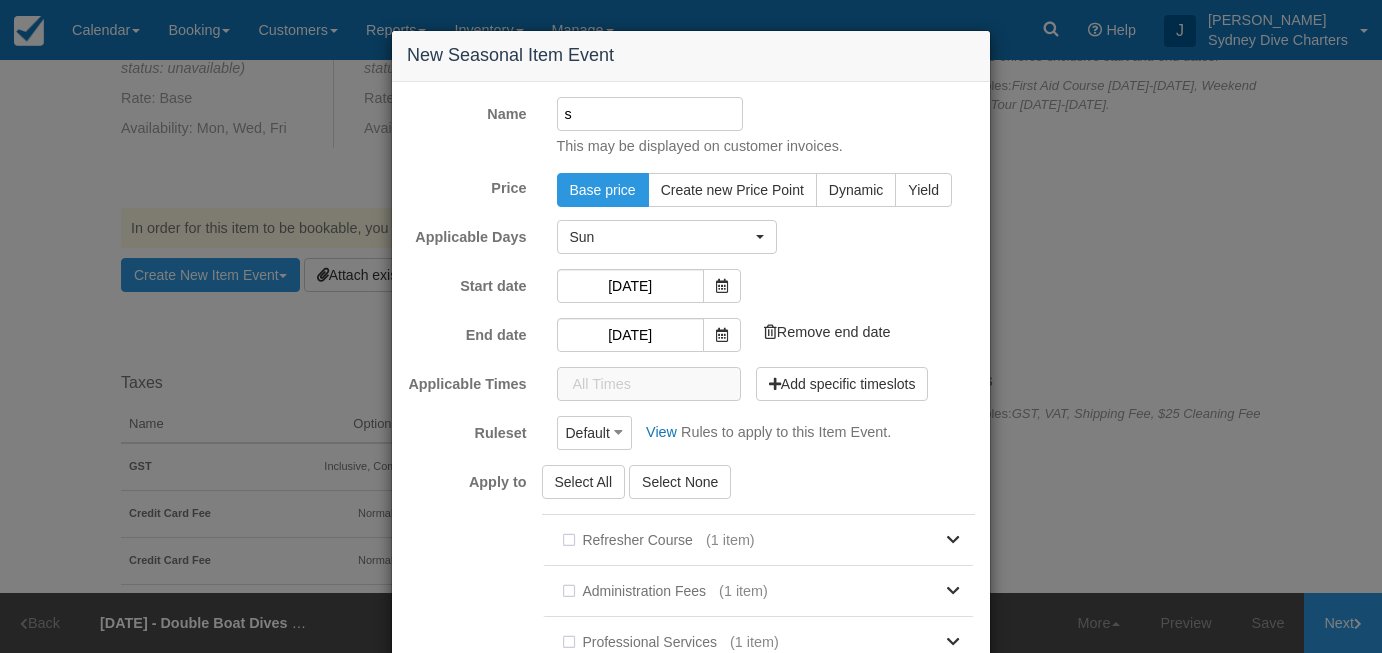 type on "s" 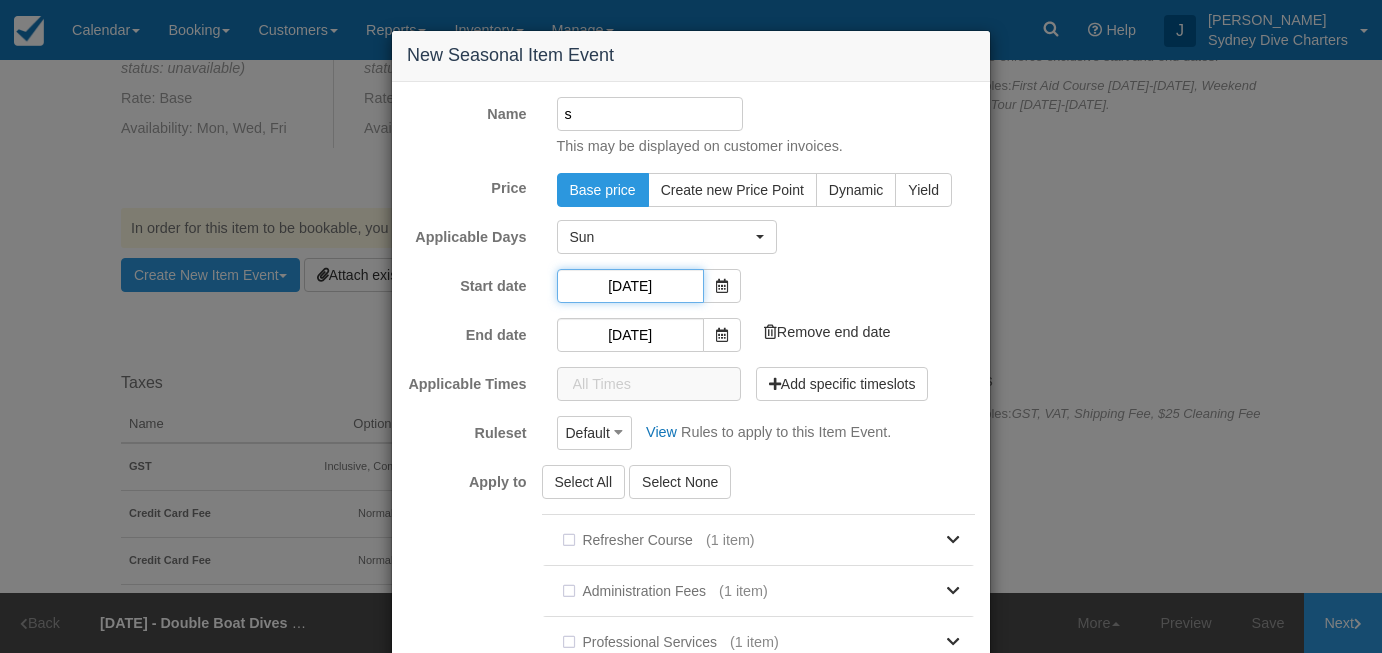 click on "[DATE]" at bounding box center [630, 286] 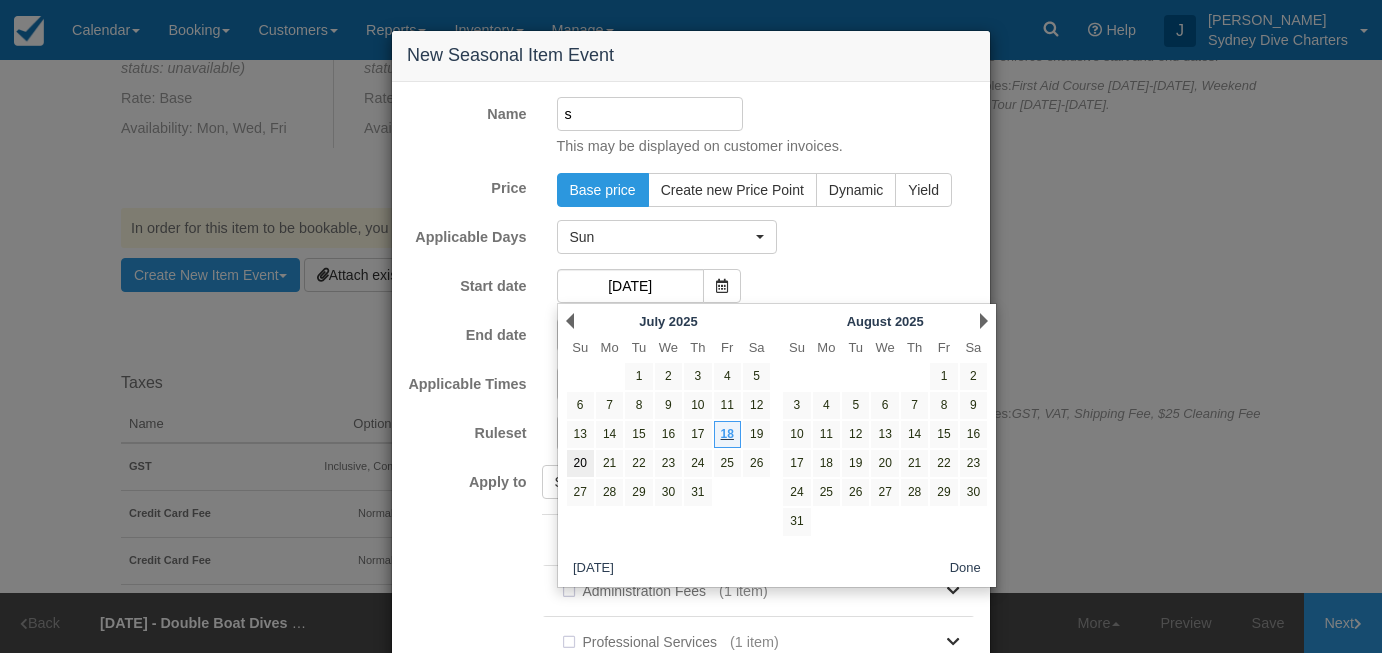 click on "20" at bounding box center (580, 463) 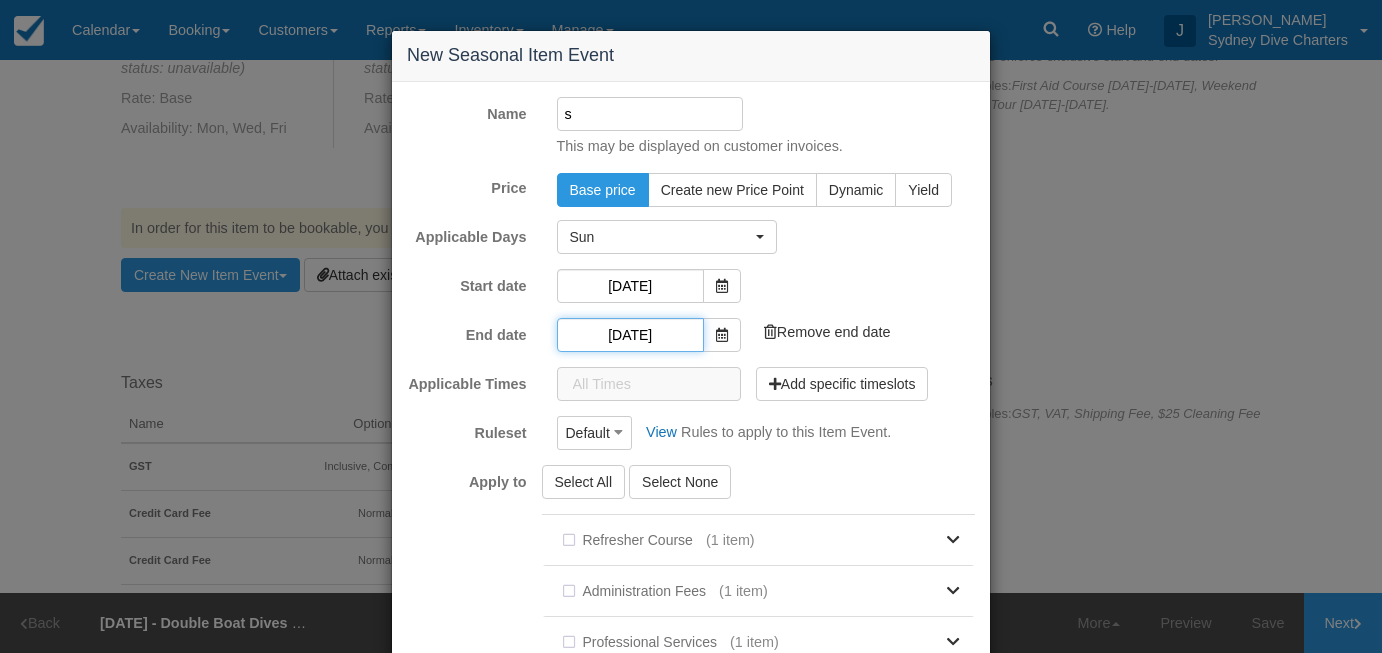 click on "18/08/2025" at bounding box center (630, 335) 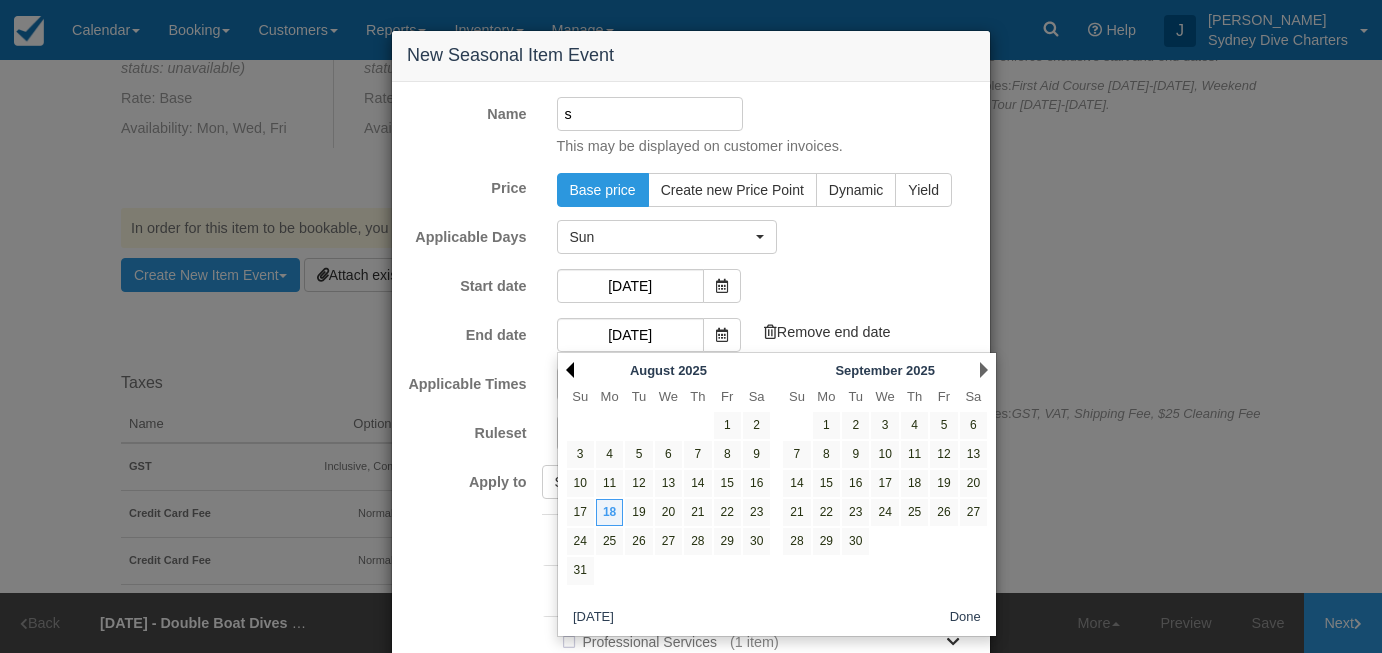 click on "Prev" at bounding box center [570, 370] 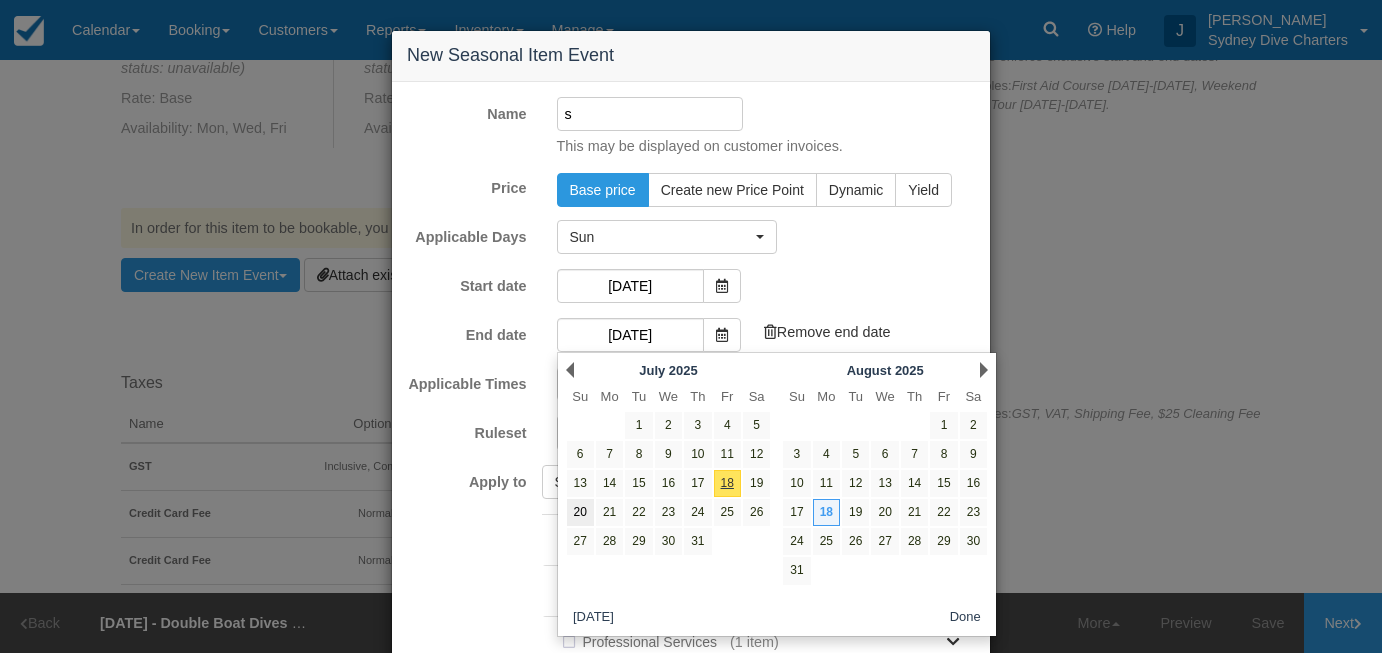 click on "20" at bounding box center [580, 512] 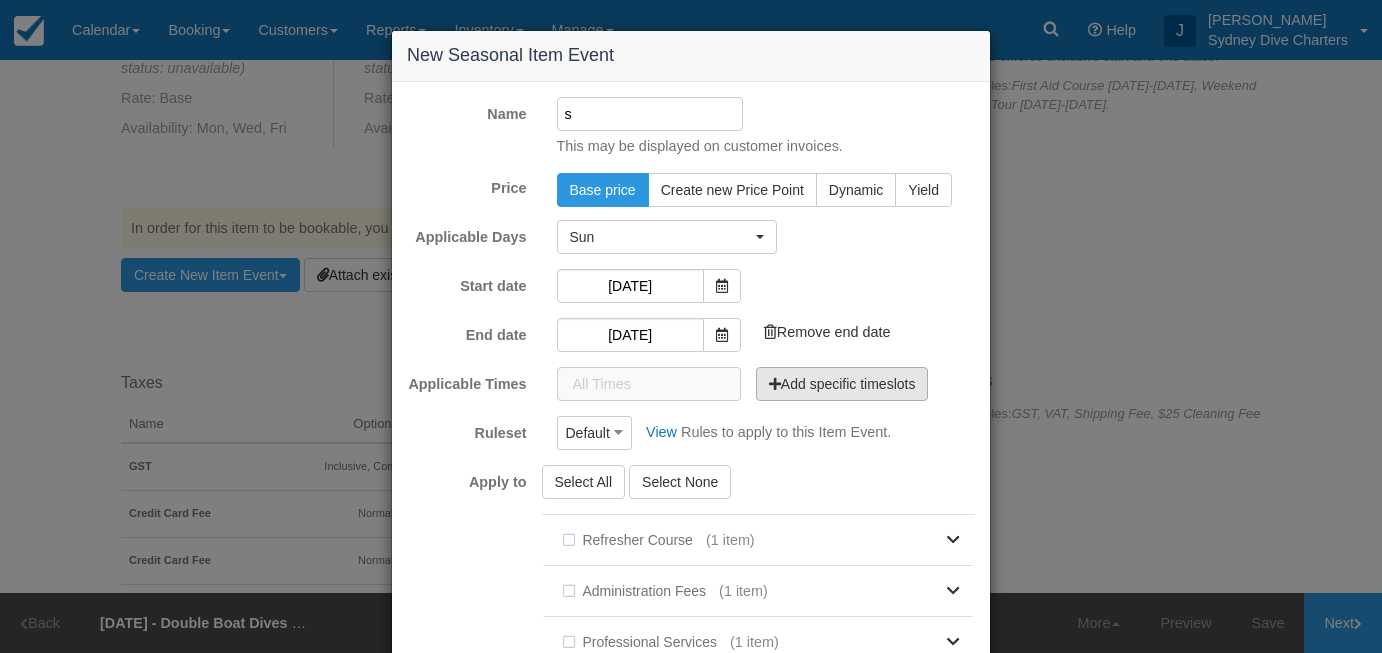 click on "Add specific timeslots" at bounding box center [842, 384] 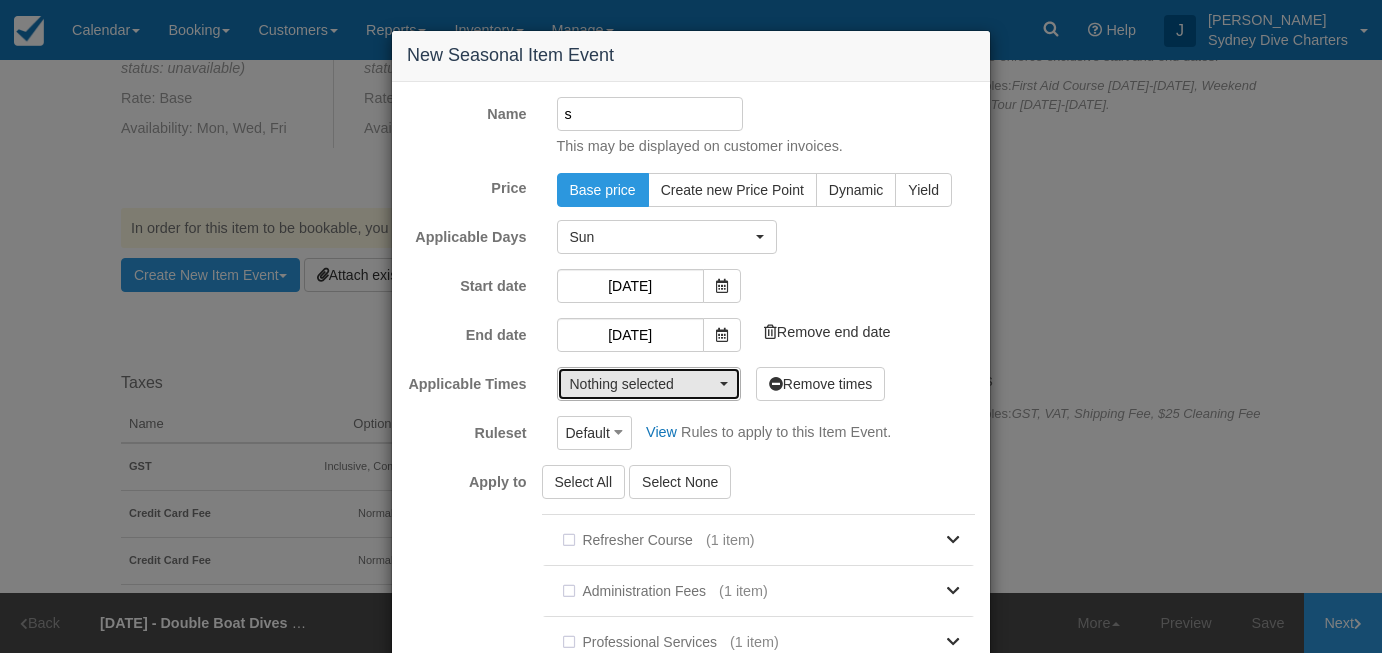 click on "Nothing selected" at bounding box center [649, 384] 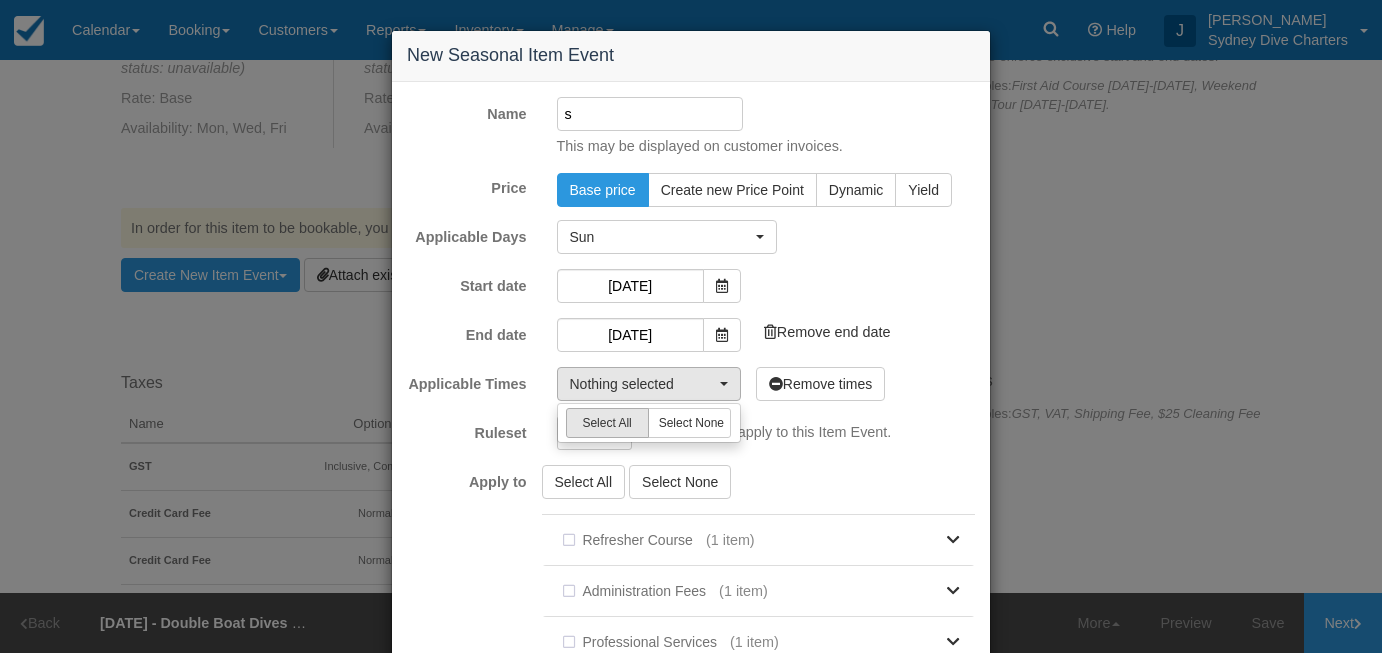 click on "Select All" at bounding box center (607, 423) 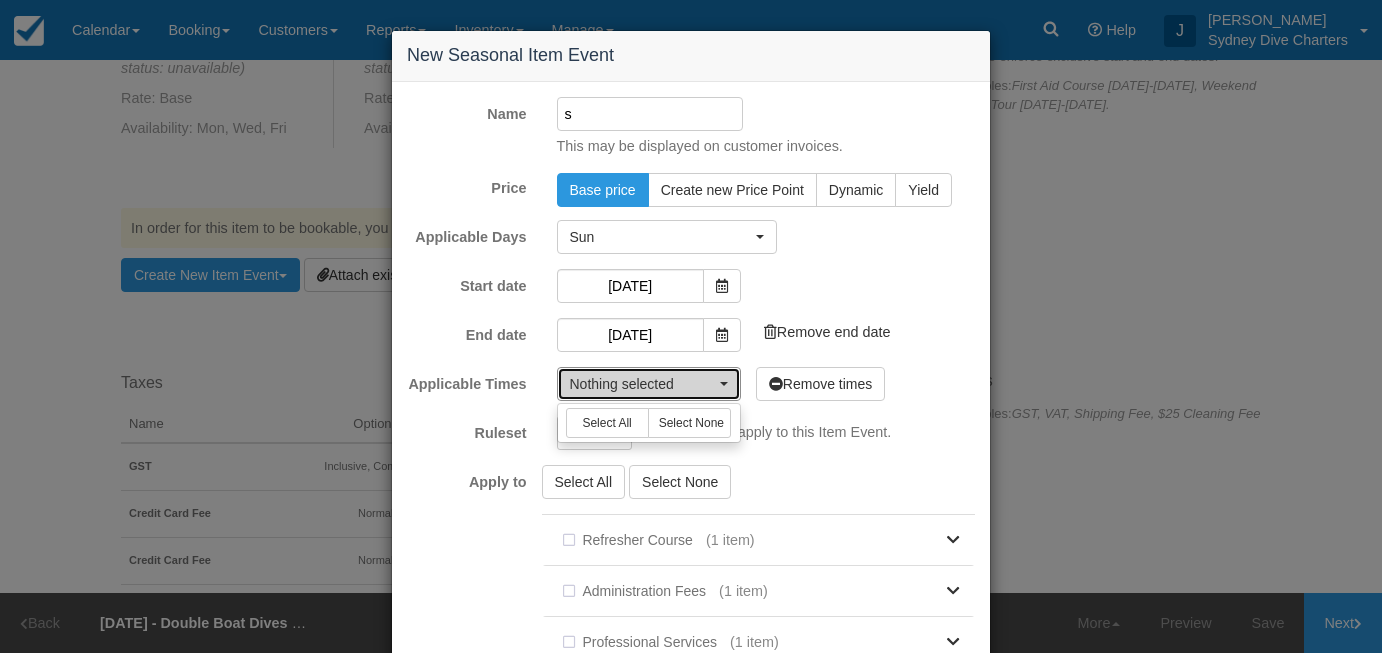 click on "Nothing selected" at bounding box center [649, 384] 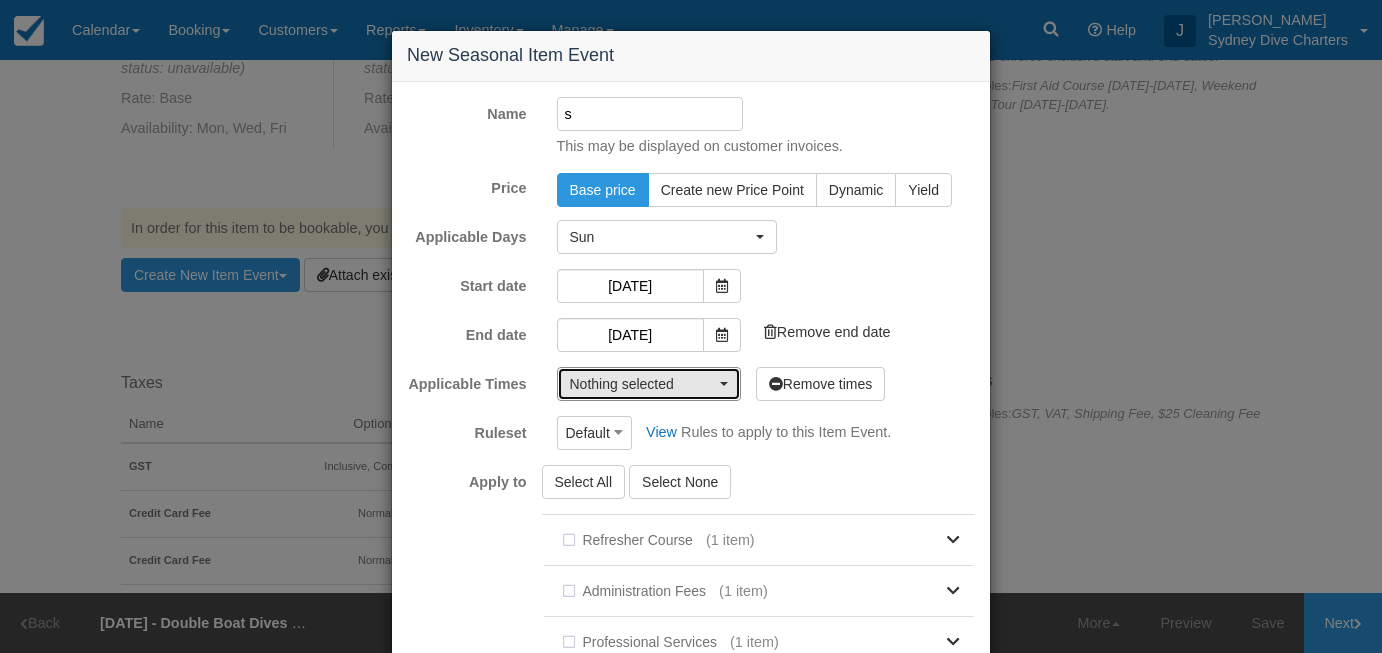 scroll, scrollTop: 503, scrollLeft: 0, axis: vertical 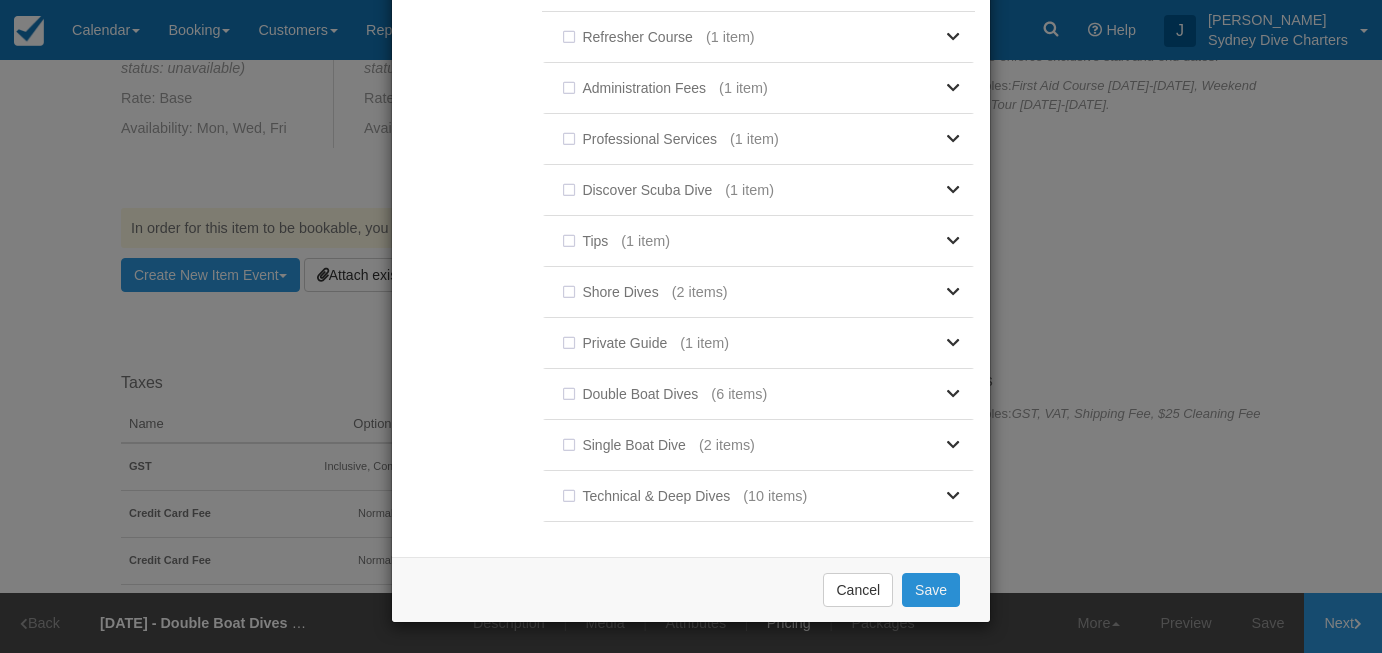 click on "Save" at bounding box center [931, 590] 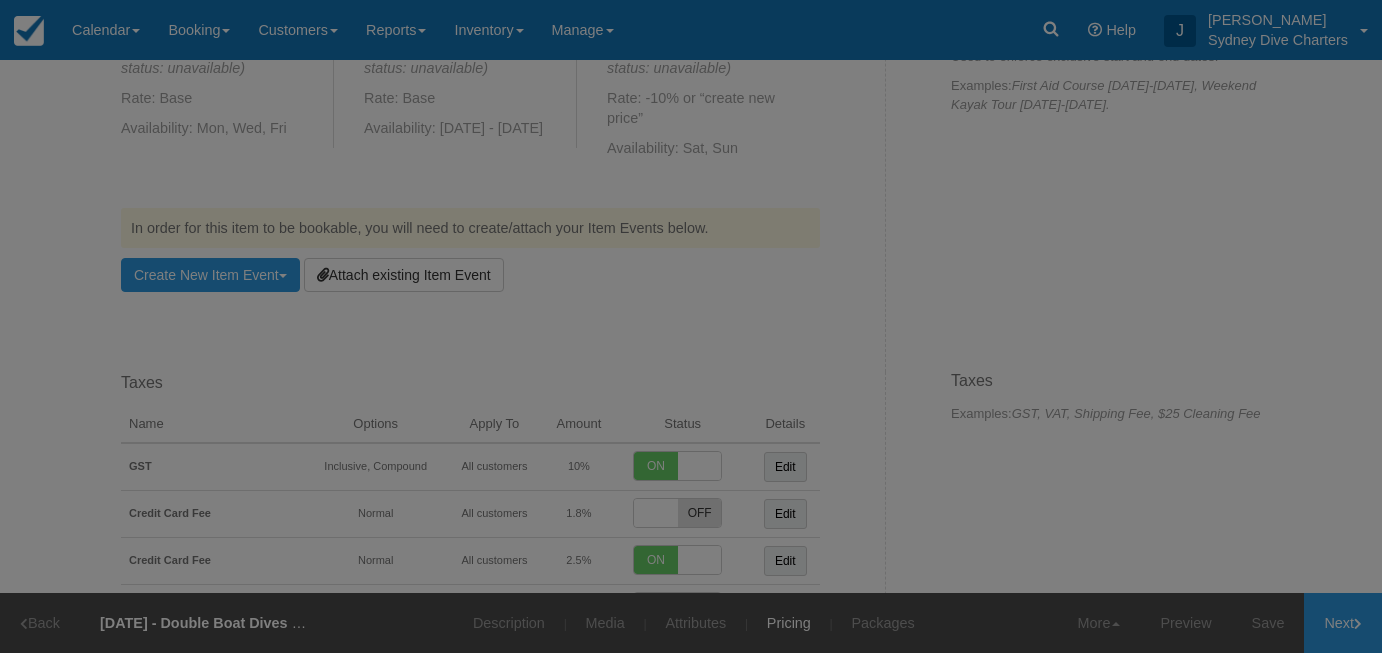 scroll, scrollTop: 1130, scrollLeft: 0, axis: vertical 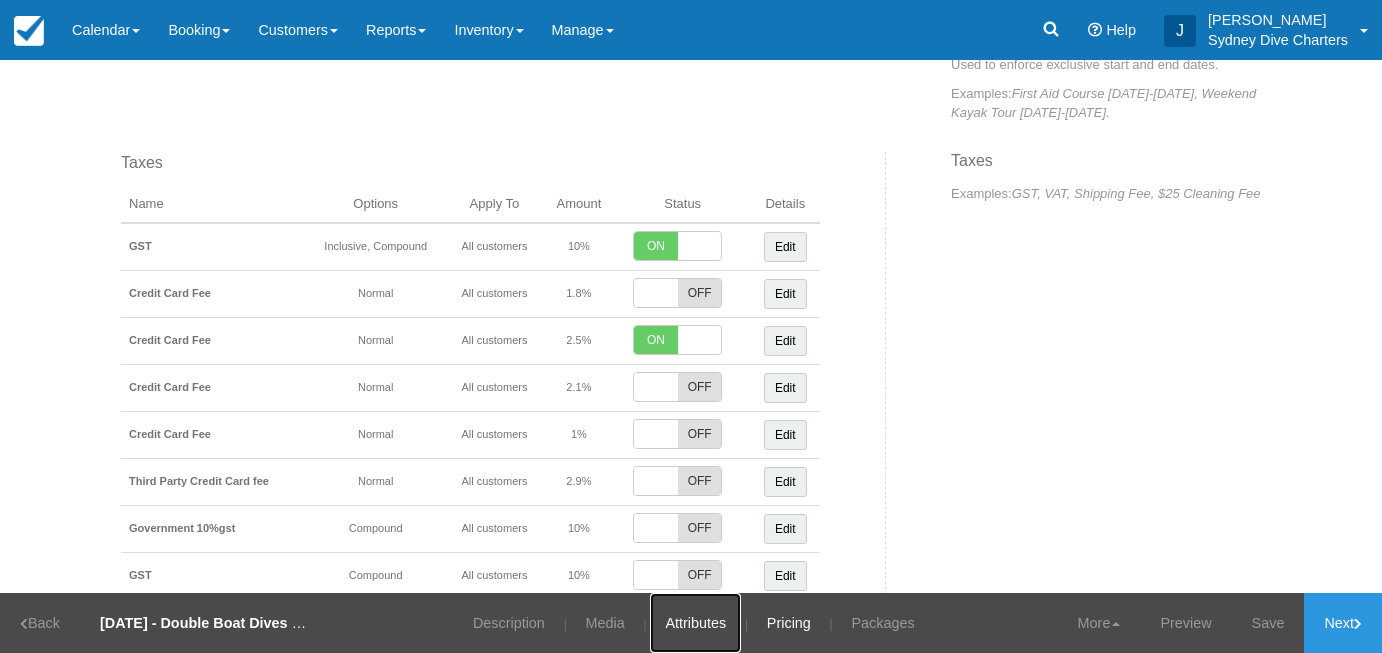 click on "Attributes" at bounding box center [695, 623] 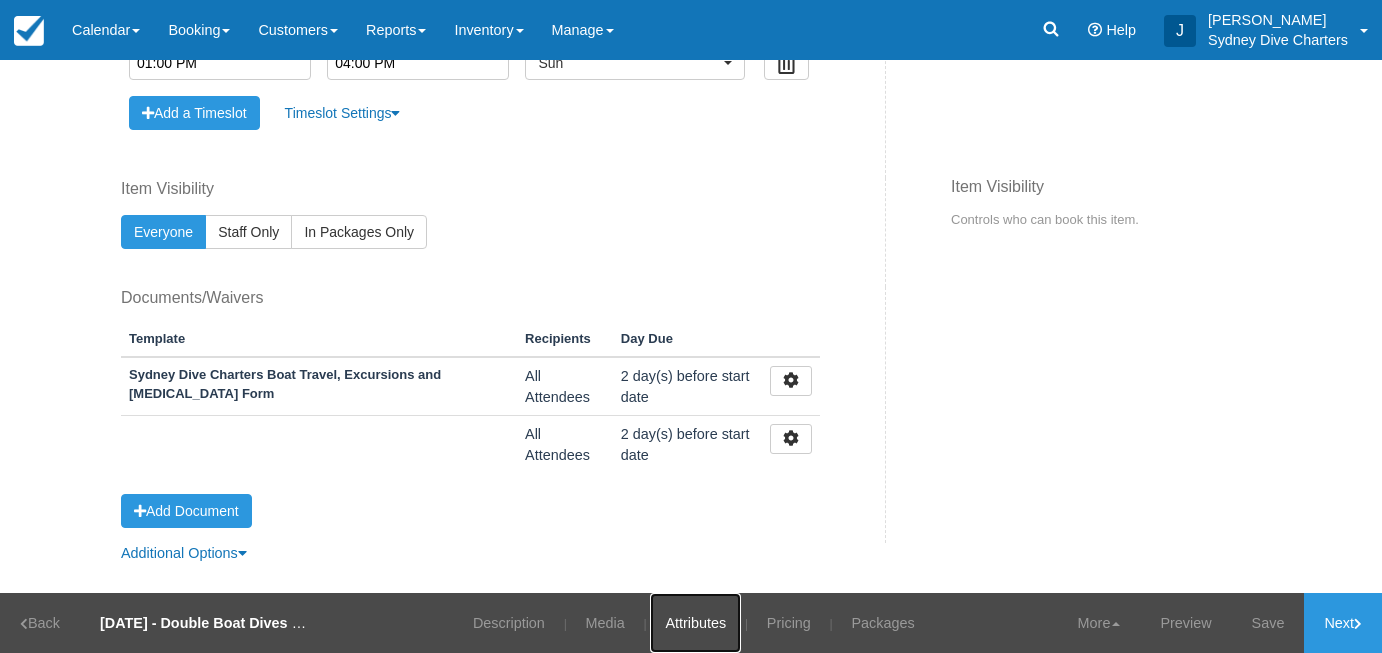 scroll, scrollTop: 847, scrollLeft: 0, axis: vertical 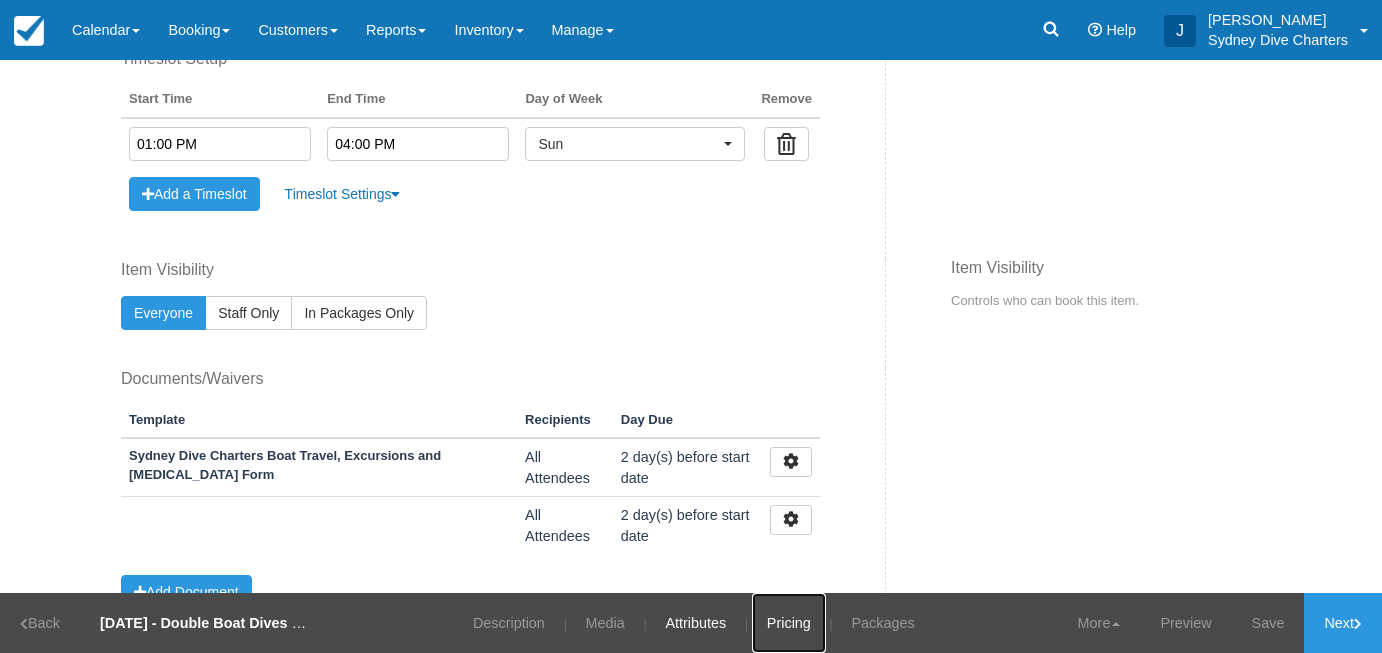 click on "Pricing" at bounding box center [789, 623] 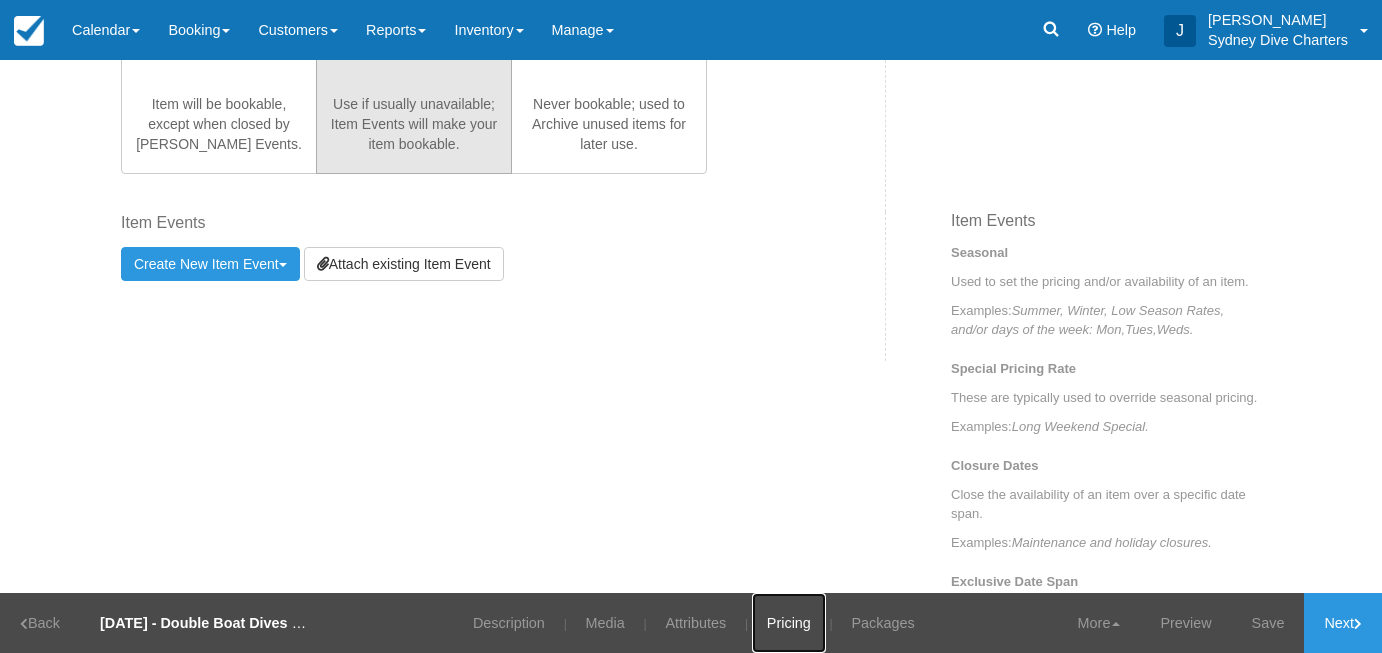 scroll, scrollTop: 527, scrollLeft: 0, axis: vertical 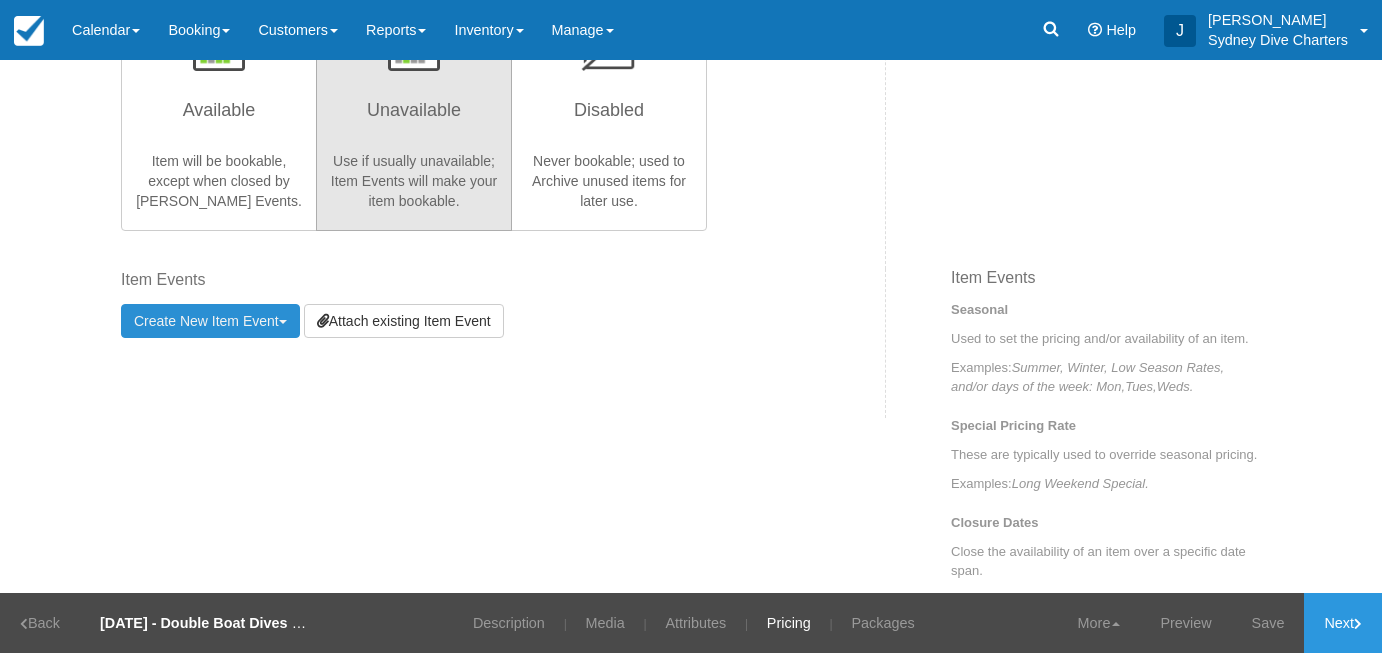 click on "Create New Item Event
Toggle Dropdown" at bounding box center (210, 321) 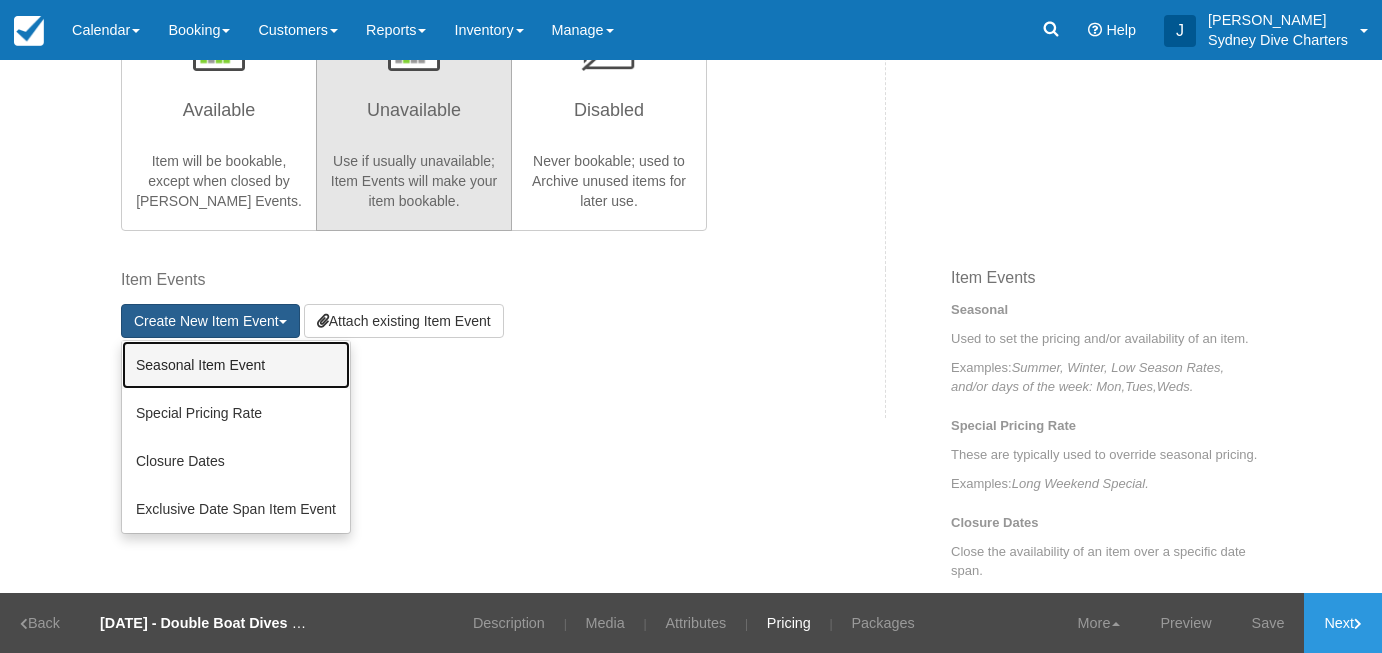 click on "Seasonal Item Event" at bounding box center (236, 365) 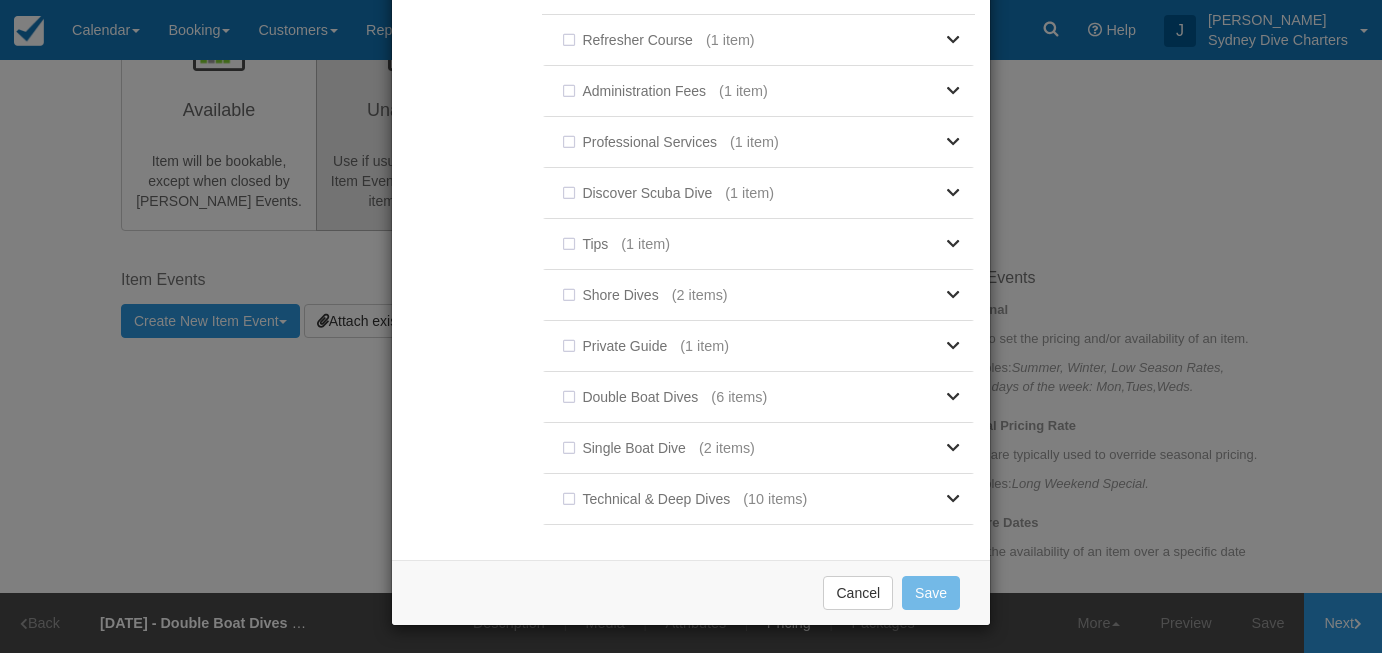 scroll, scrollTop: 0, scrollLeft: 0, axis: both 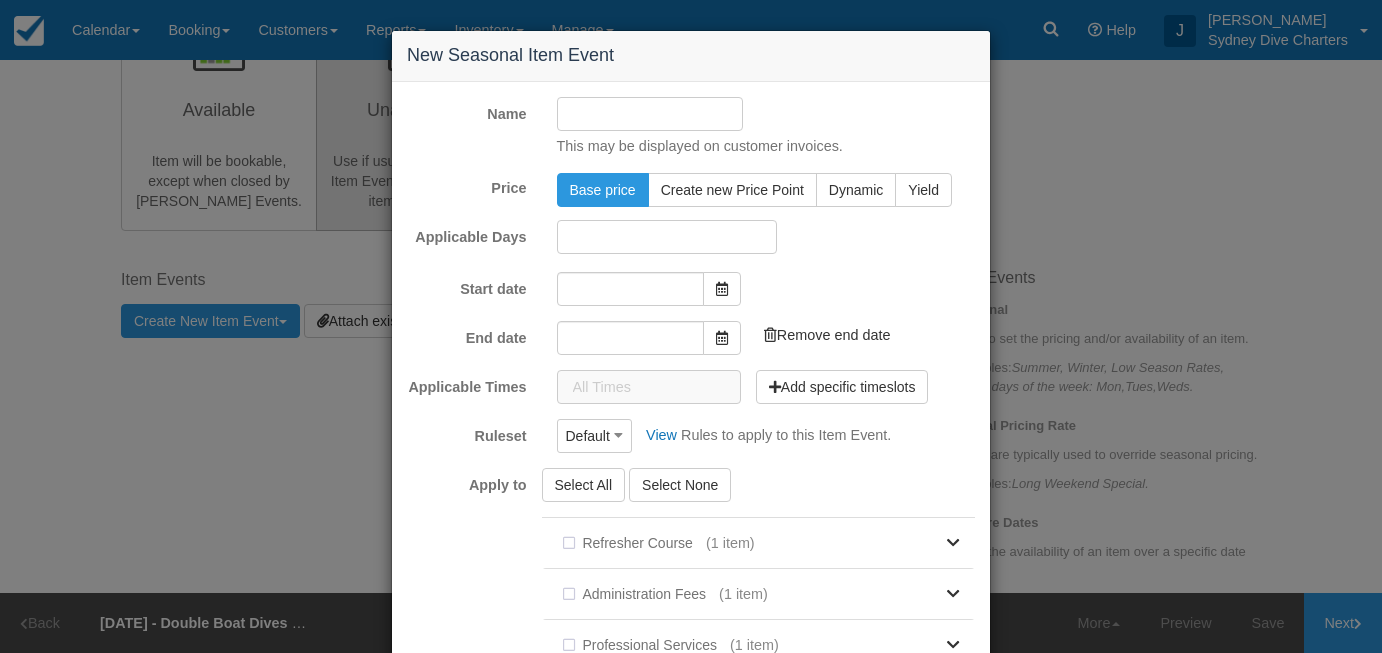 type on "[DATE]" 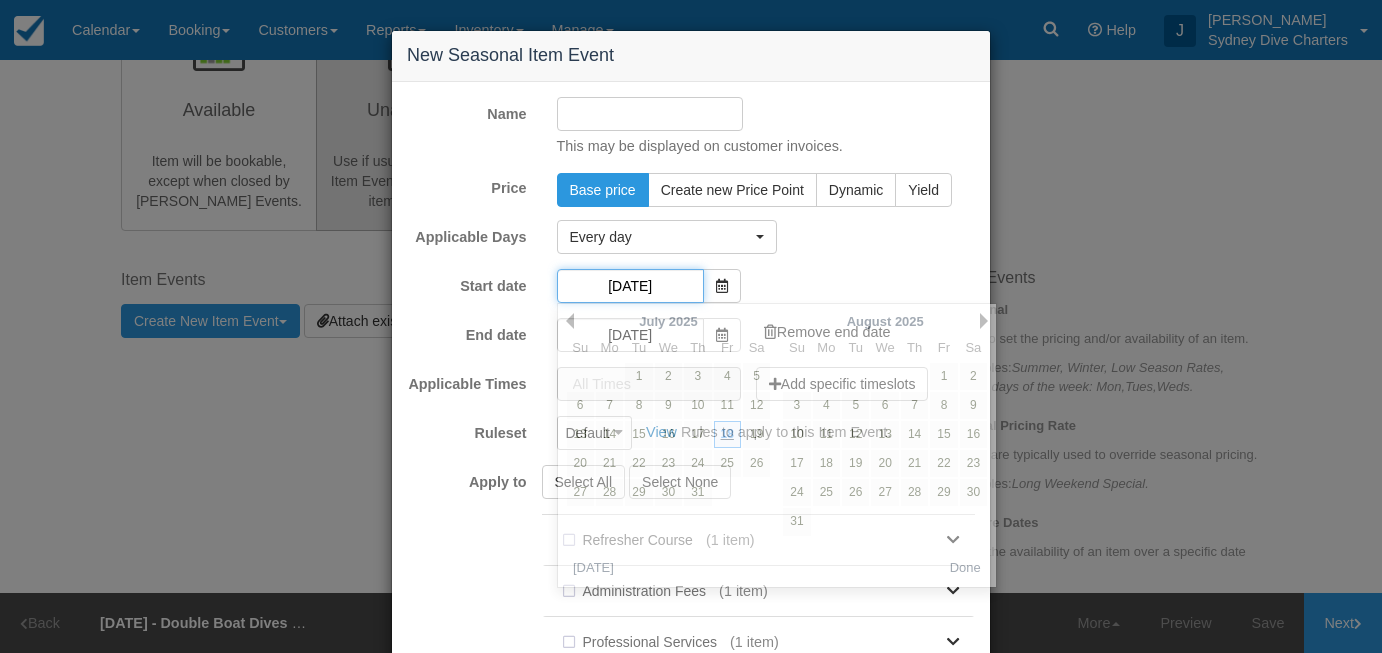 click on "[DATE]" at bounding box center (630, 286) 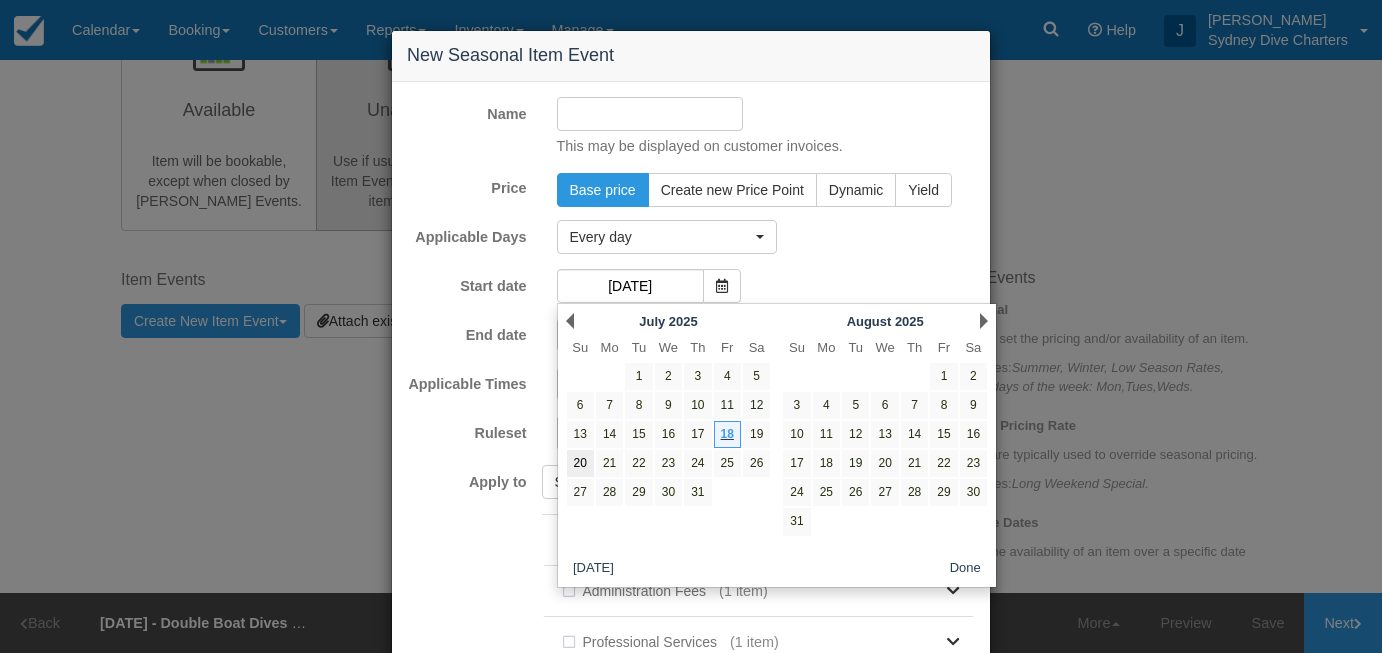 click on "20" at bounding box center [580, 463] 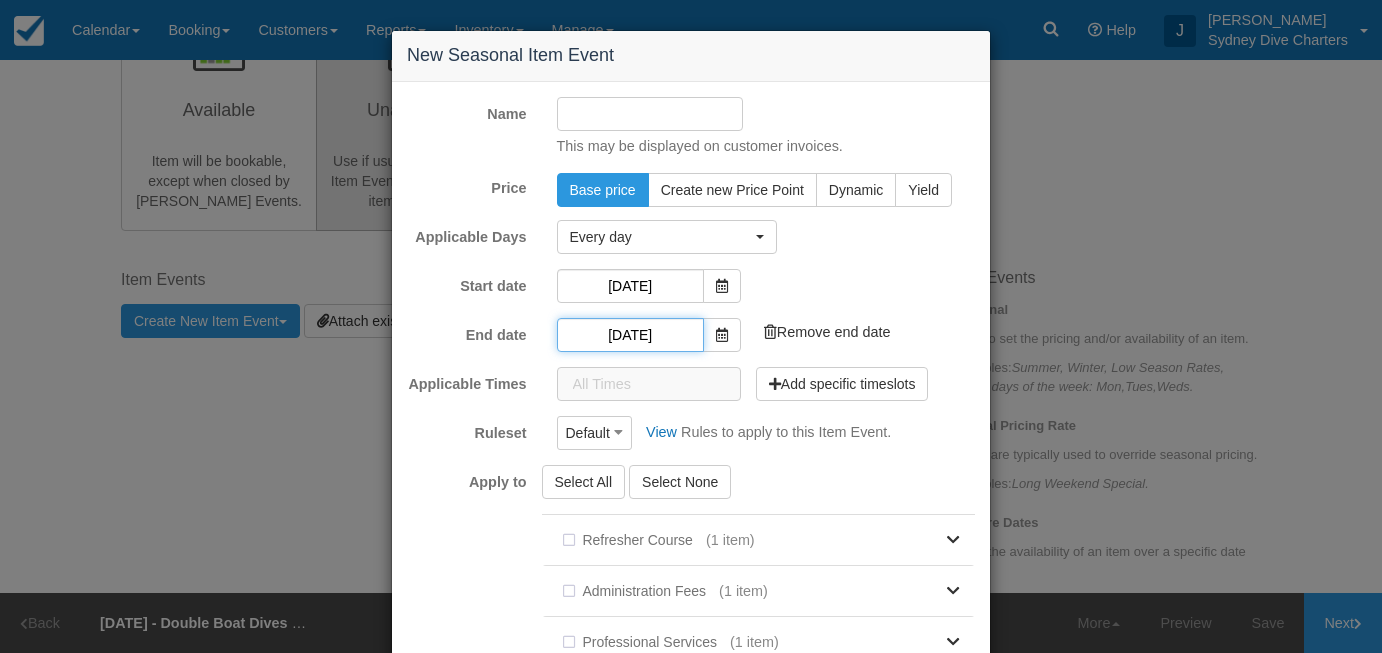 click on "18/08/2025" at bounding box center [630, 335] 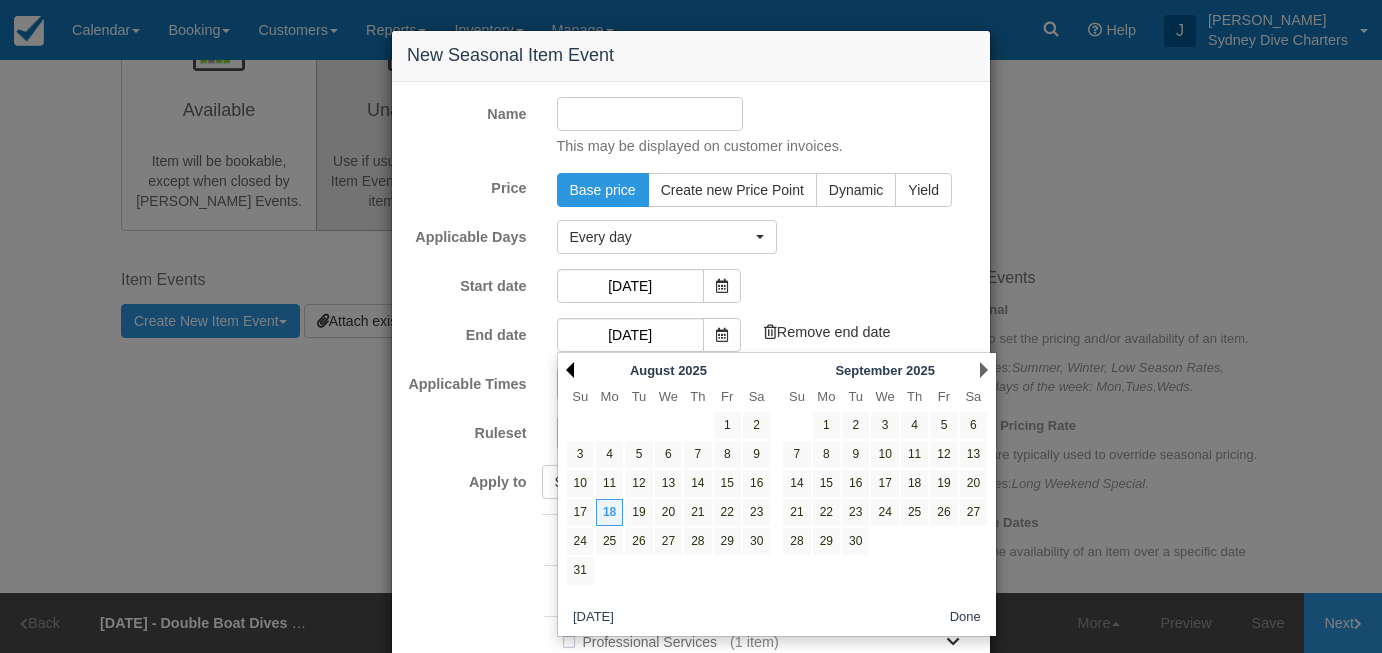 click on "Prev" at bounding box center [570, 370] 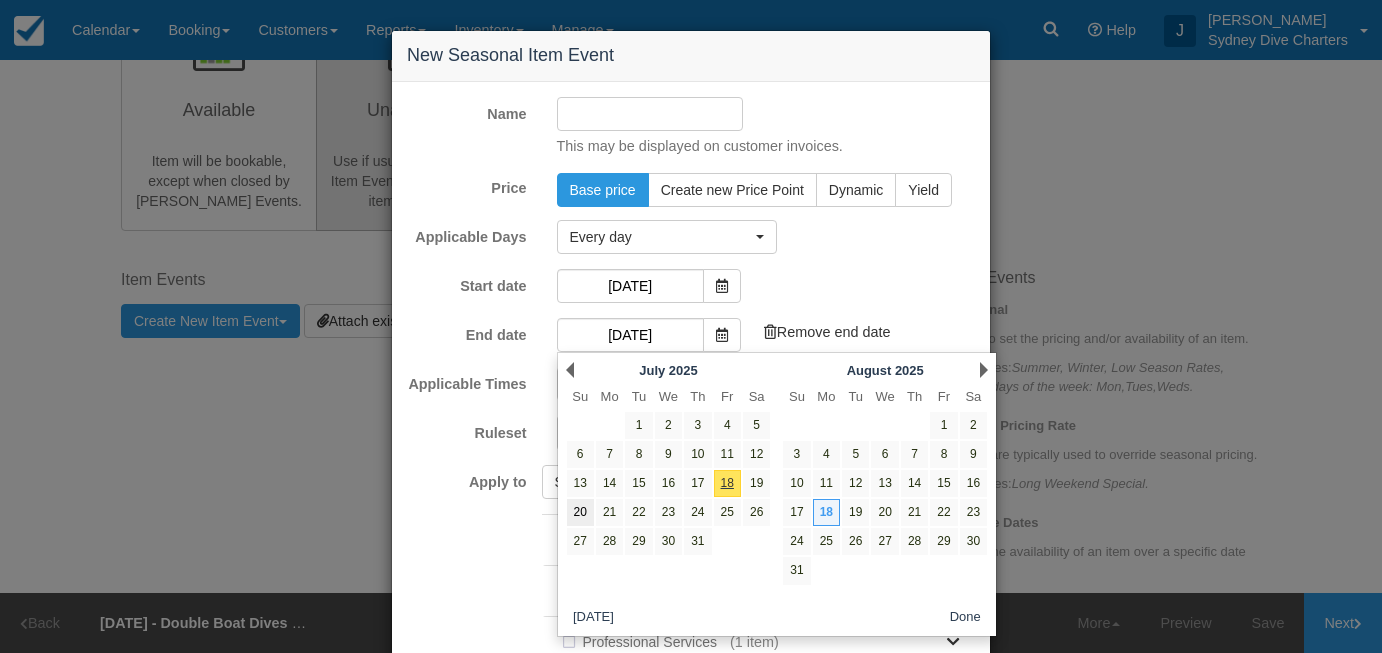 click on "20" at bounding box center (580, 512) 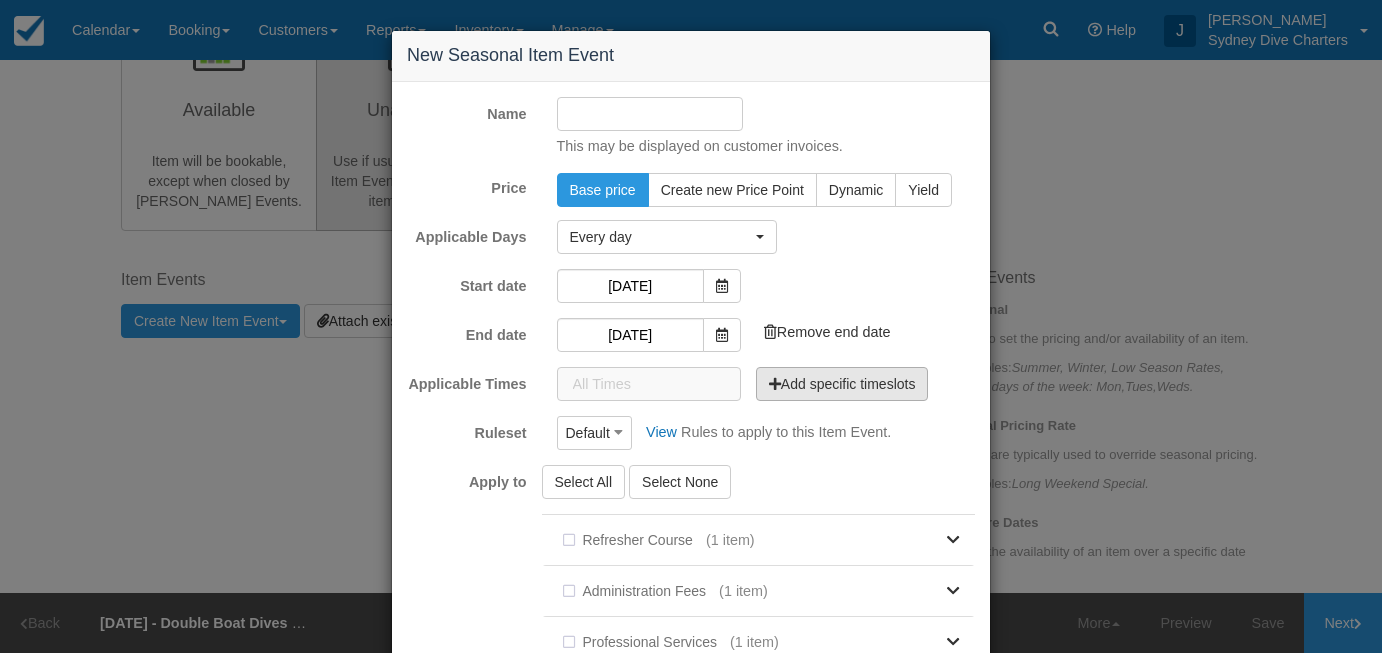 click on "Add specific timeslots" at bounding box center (842, 384) 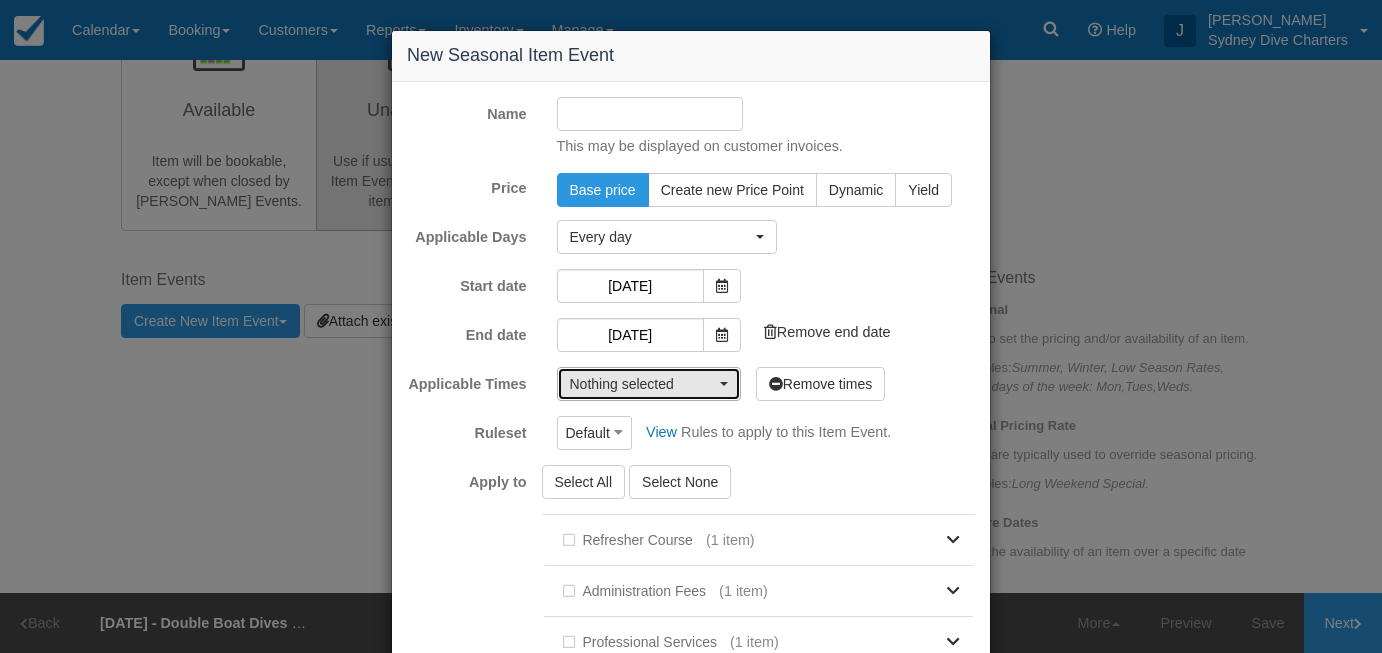 click at bounding box center (724, 384) 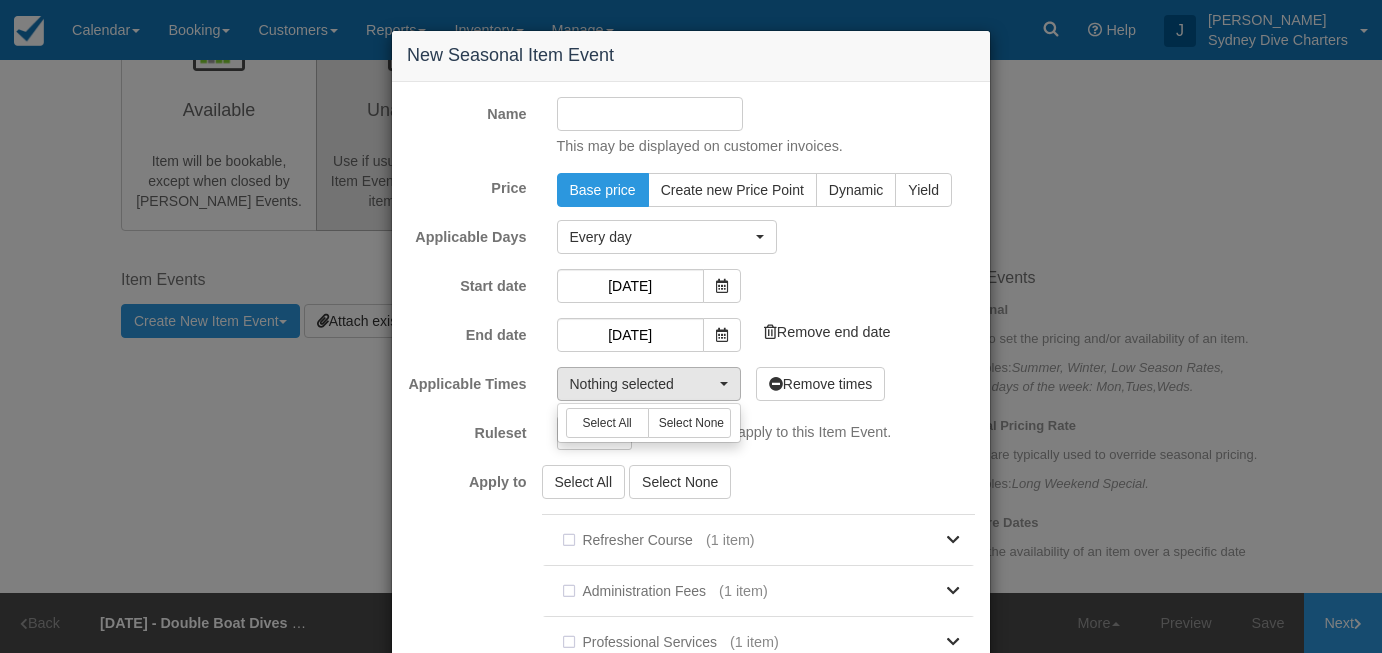 click on "Start date
20/07/2025
Add end date" at bounding box center (691, 286) 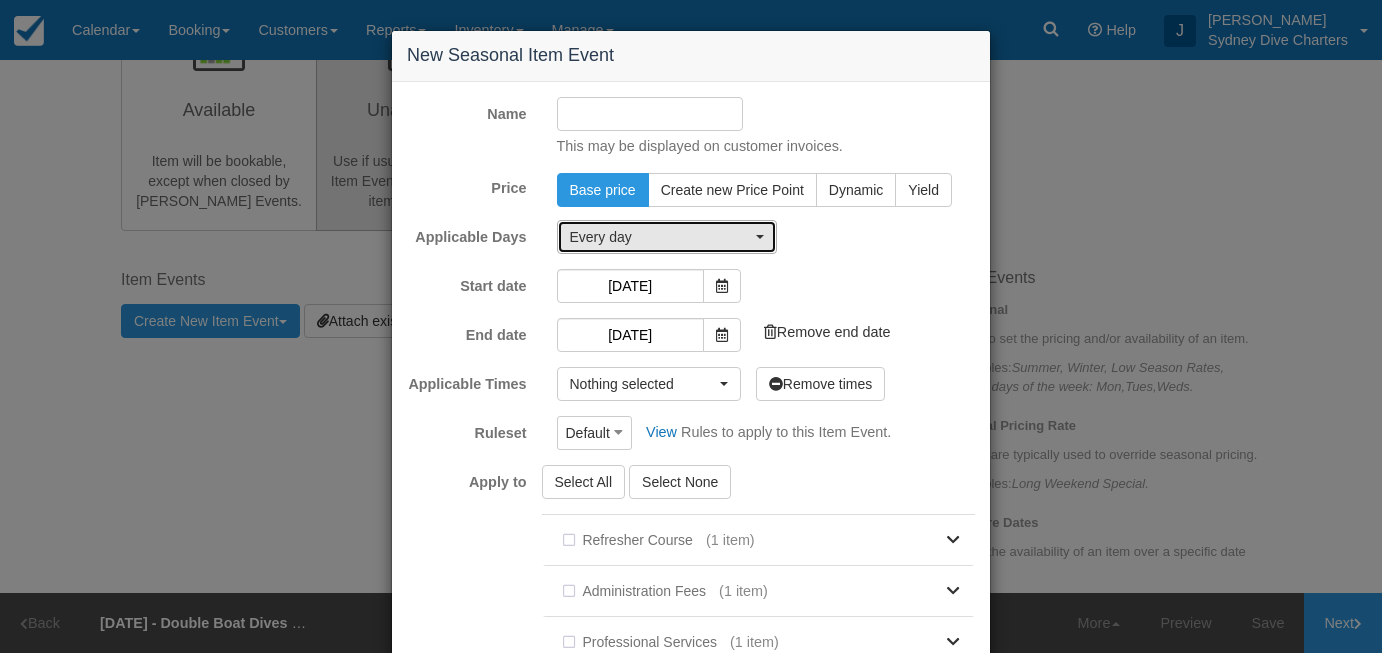 click on "Every day" at bounding box center (667, 237) 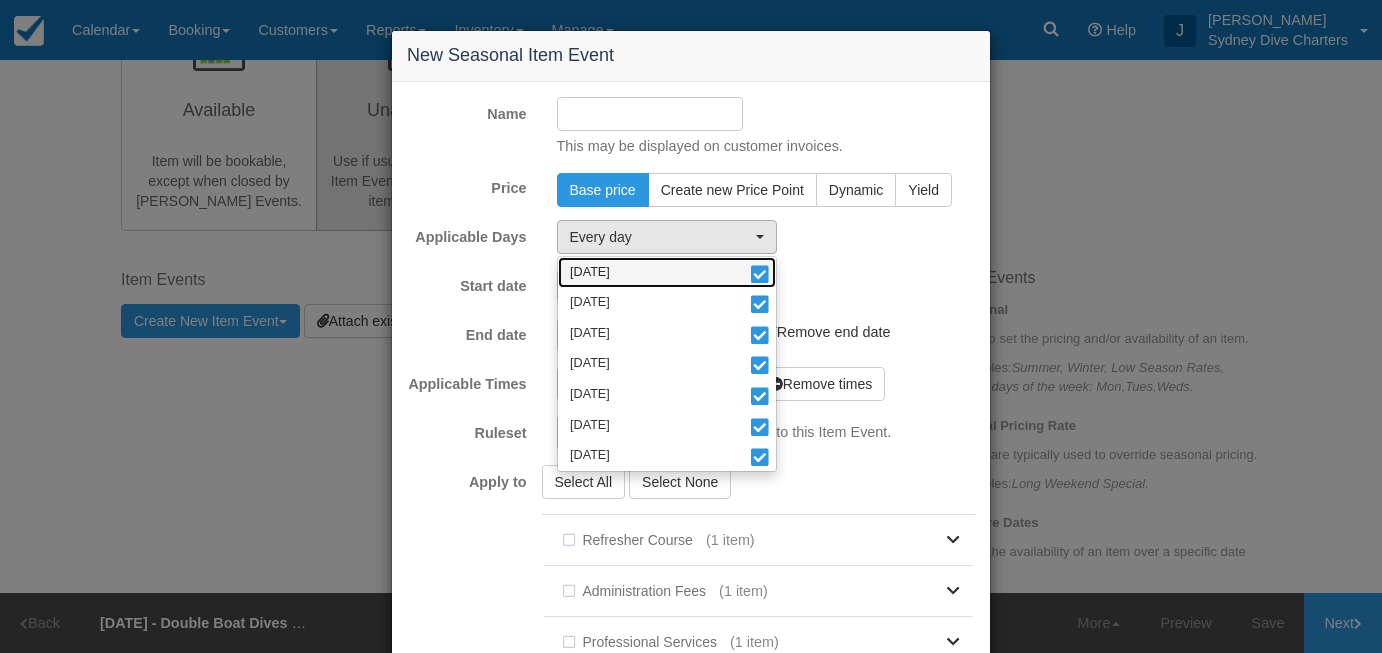 click at bounding box center [760, 276] 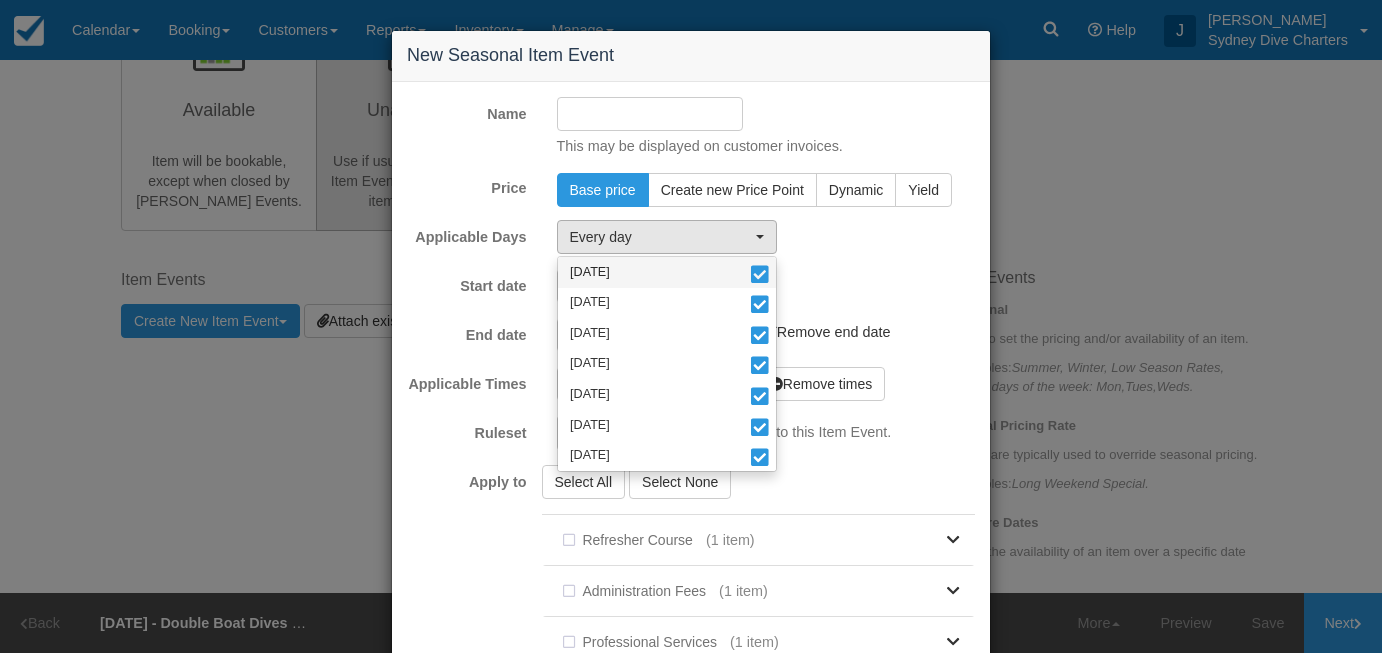 select on "tue" 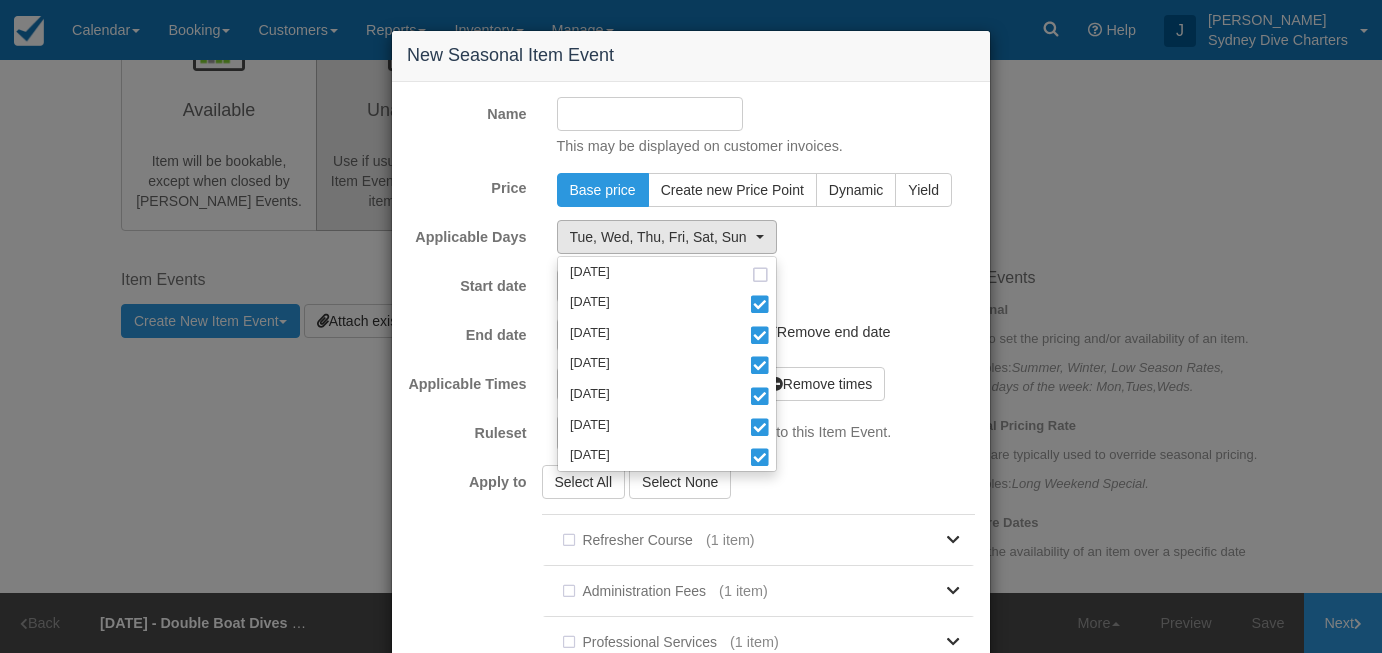 click on "Start date
20/07/2025
Add end date" at bounding box center [691, 286] 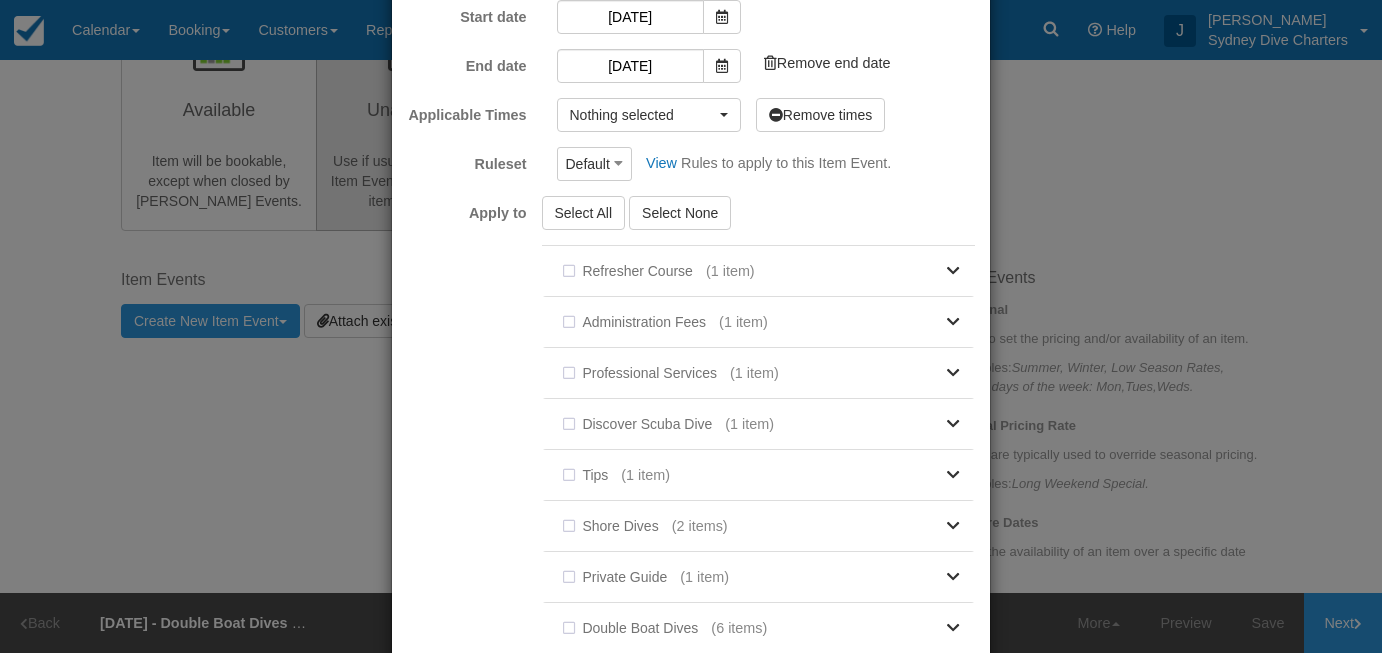 scroll, scrollTop: 503, scrollLeft: 0, axis: vertical 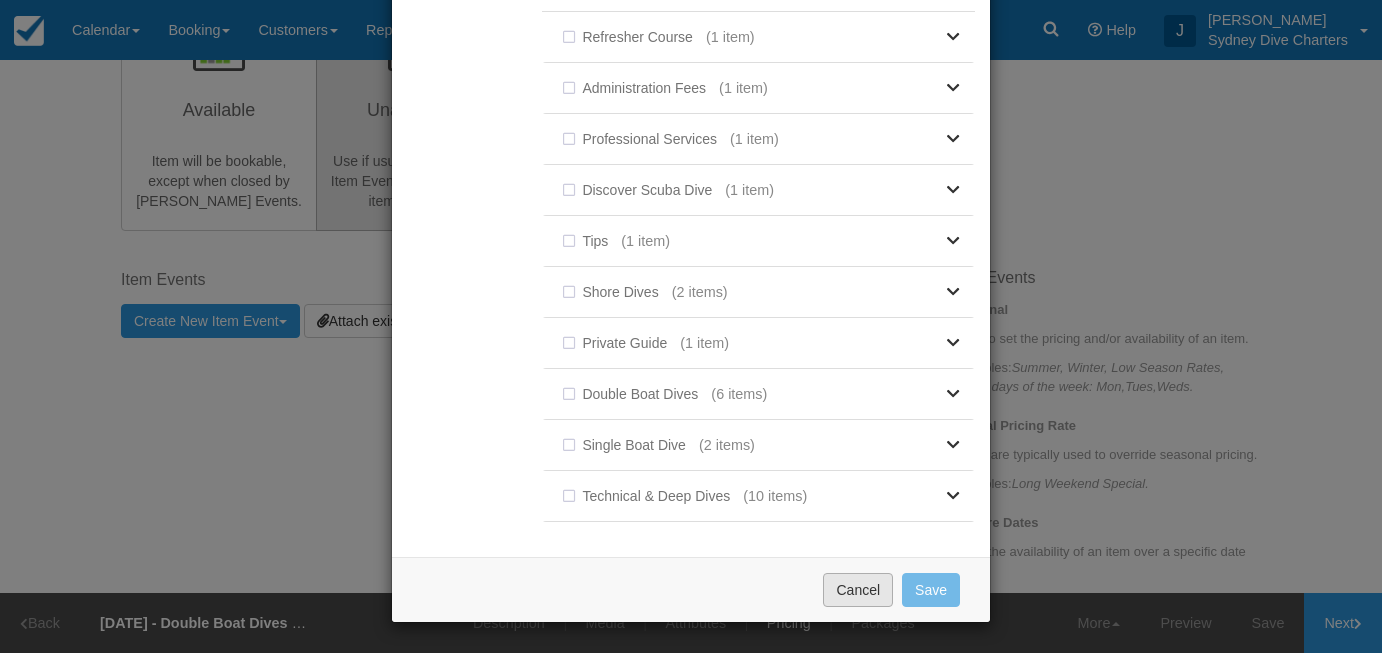 click on "Cancel" at bounding box center [858, 590] 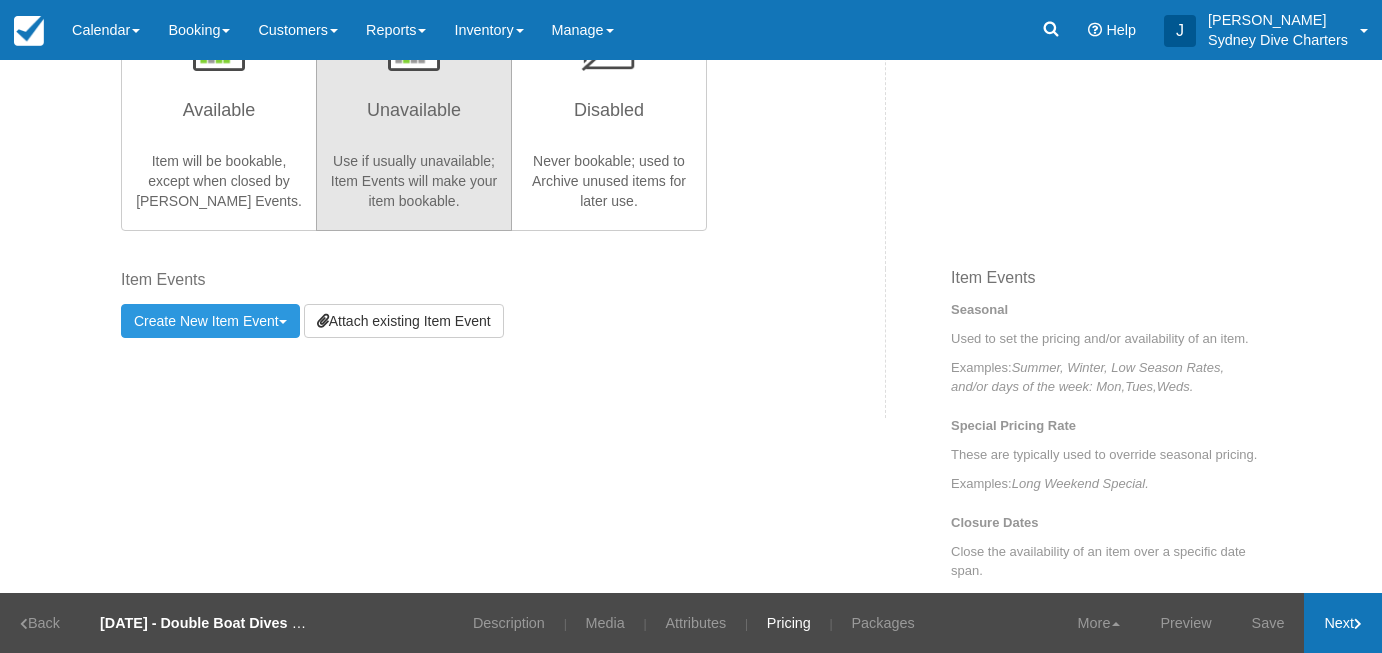 click on "Next" at bounding box center (1343, 623) 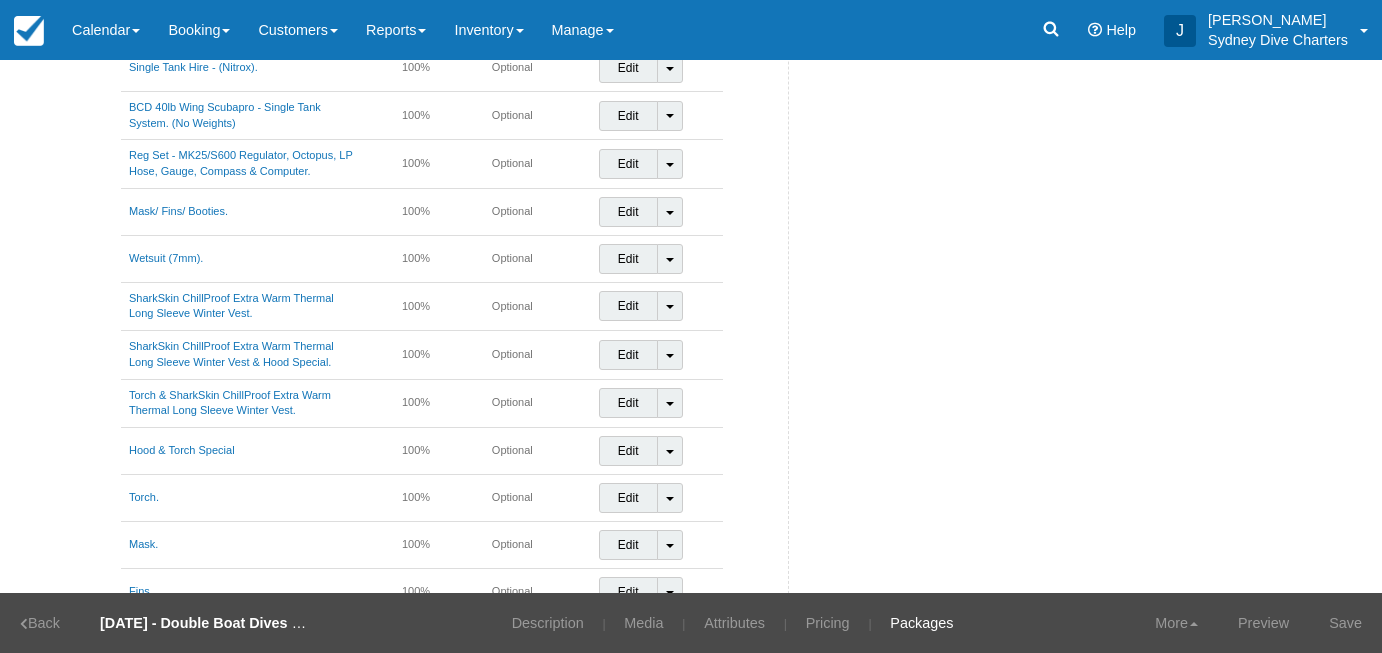 scroll, scrollTop: 0, scrollLeft: 0, axis: both 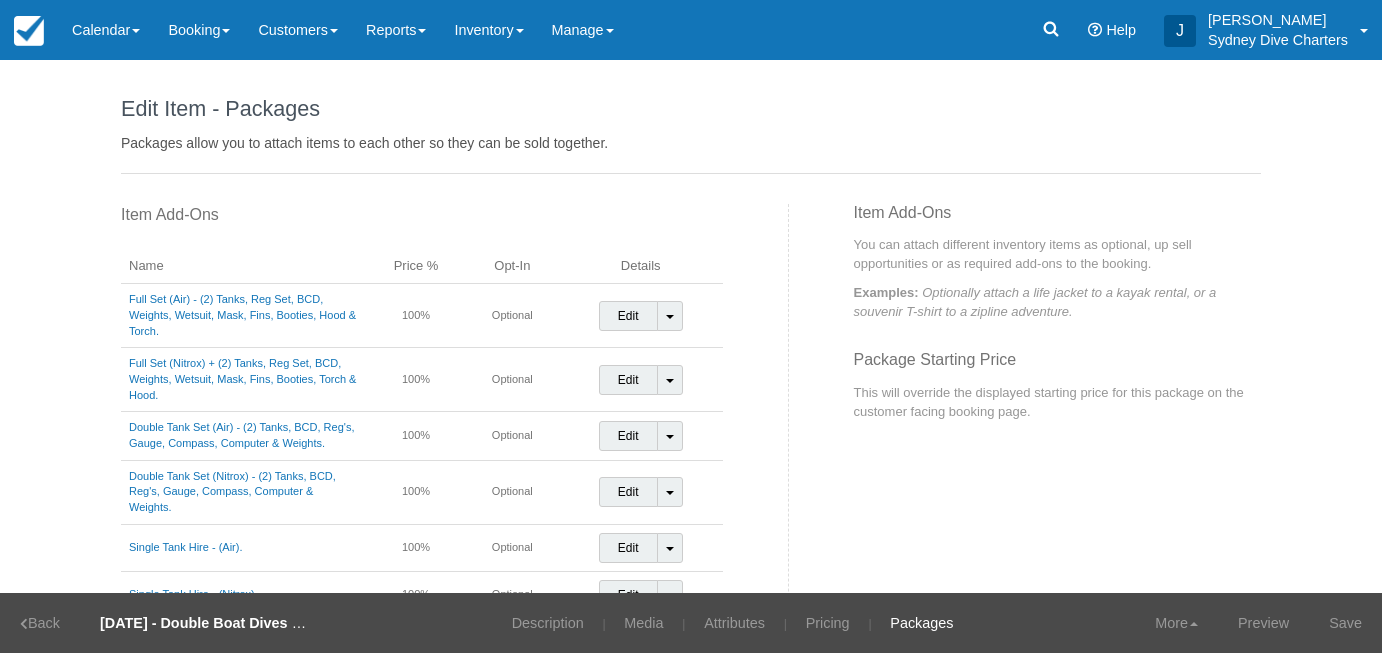 click on "Save" at bounding box center [1345, 623] 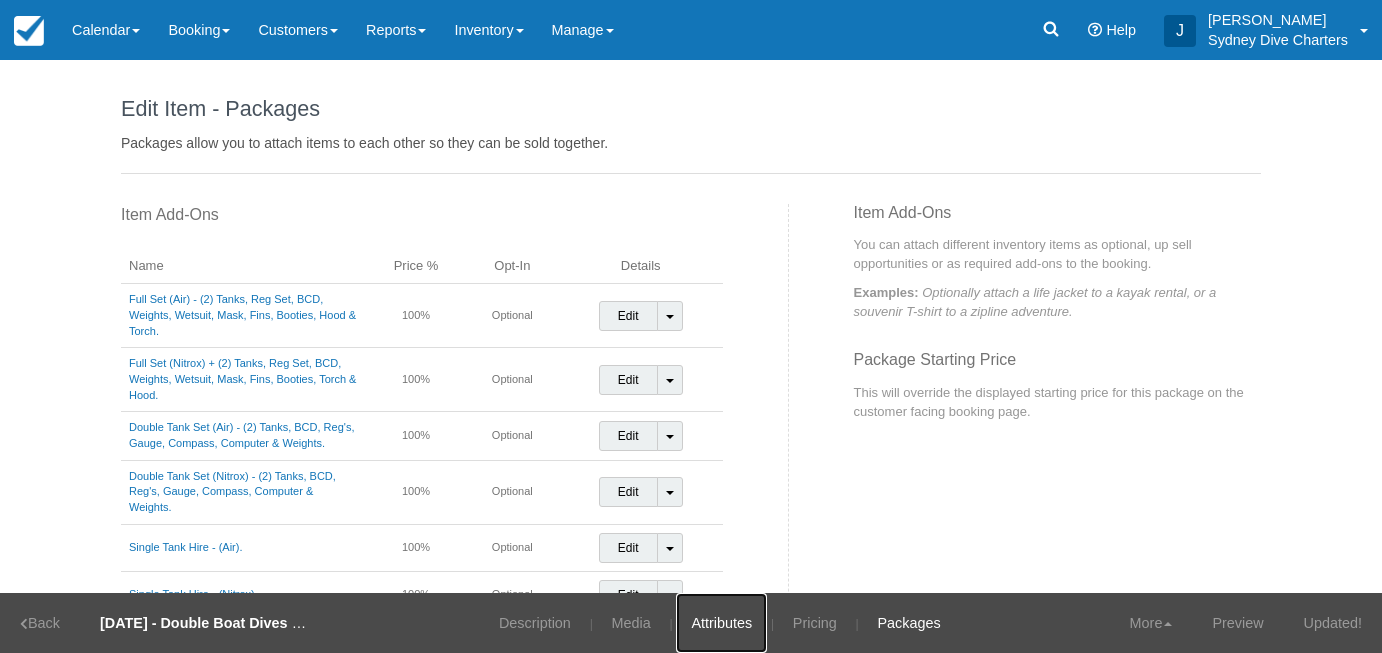click on "Attributes" at bounding box center [721, 623] 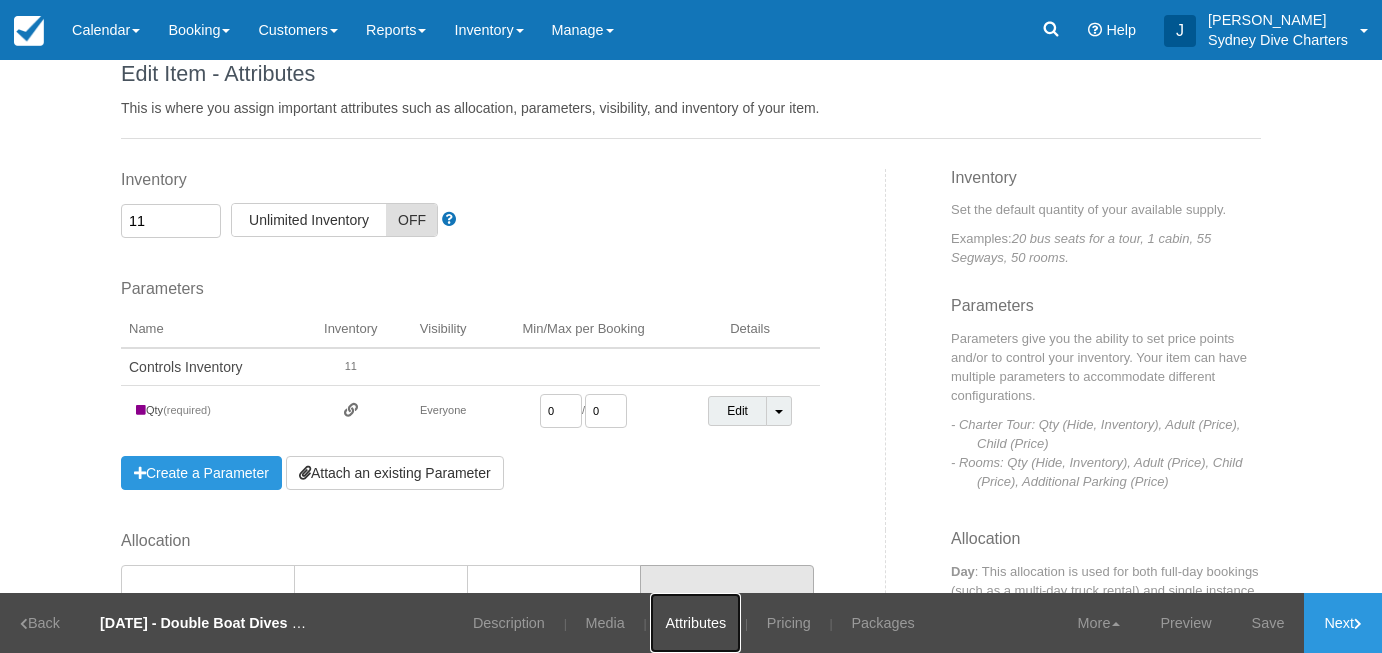 scroll, scrollTop: 5, scrollLeft: 0, axis: vertical 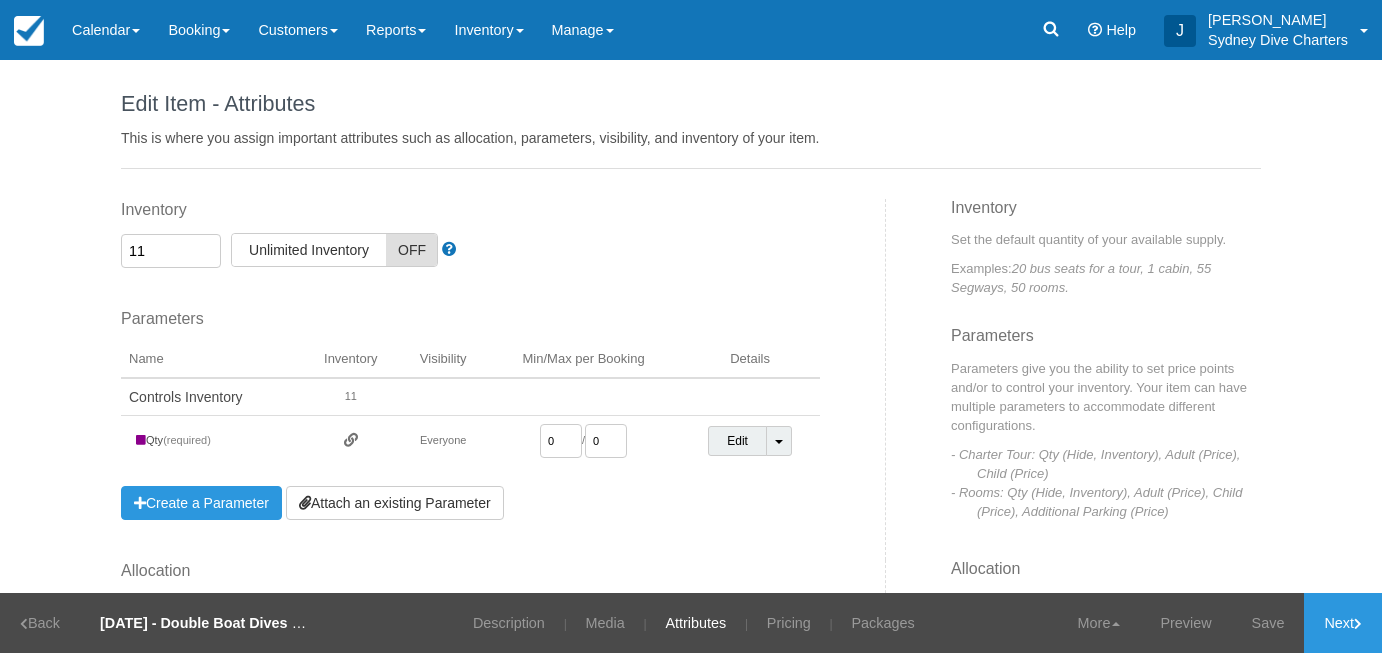 click on "11" at bounding box center (171, 251) 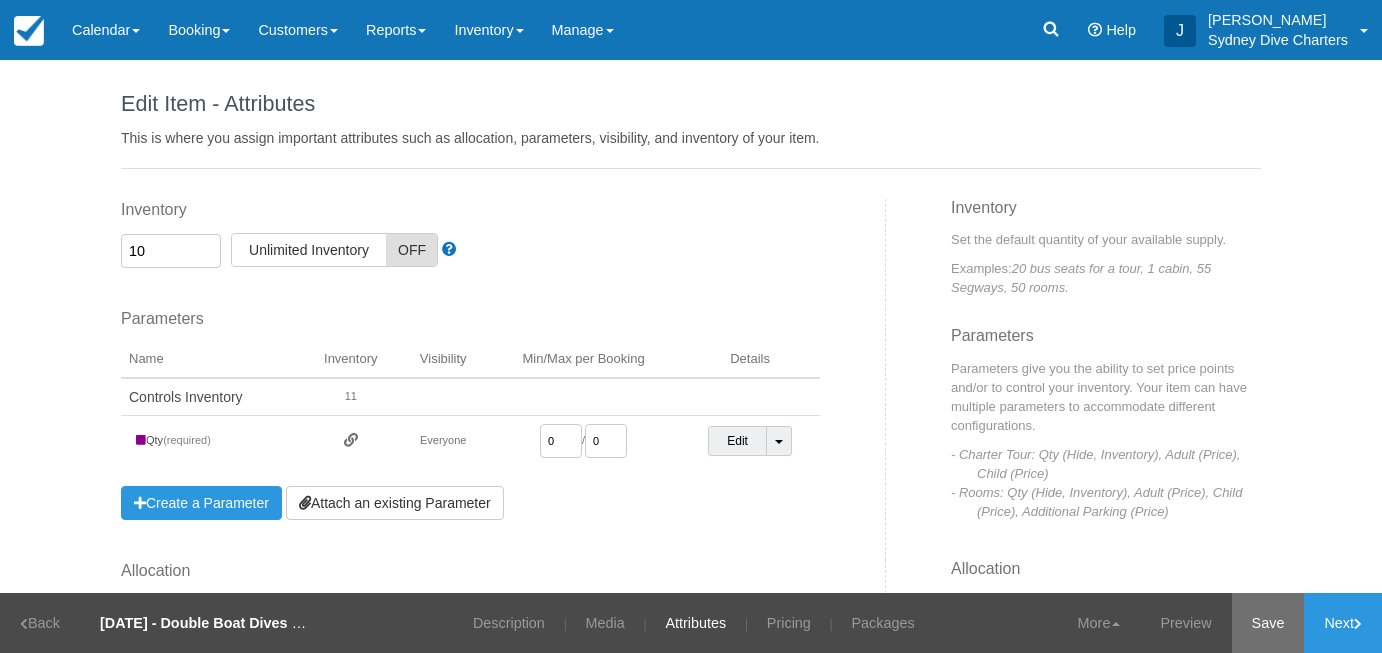 type on "10" 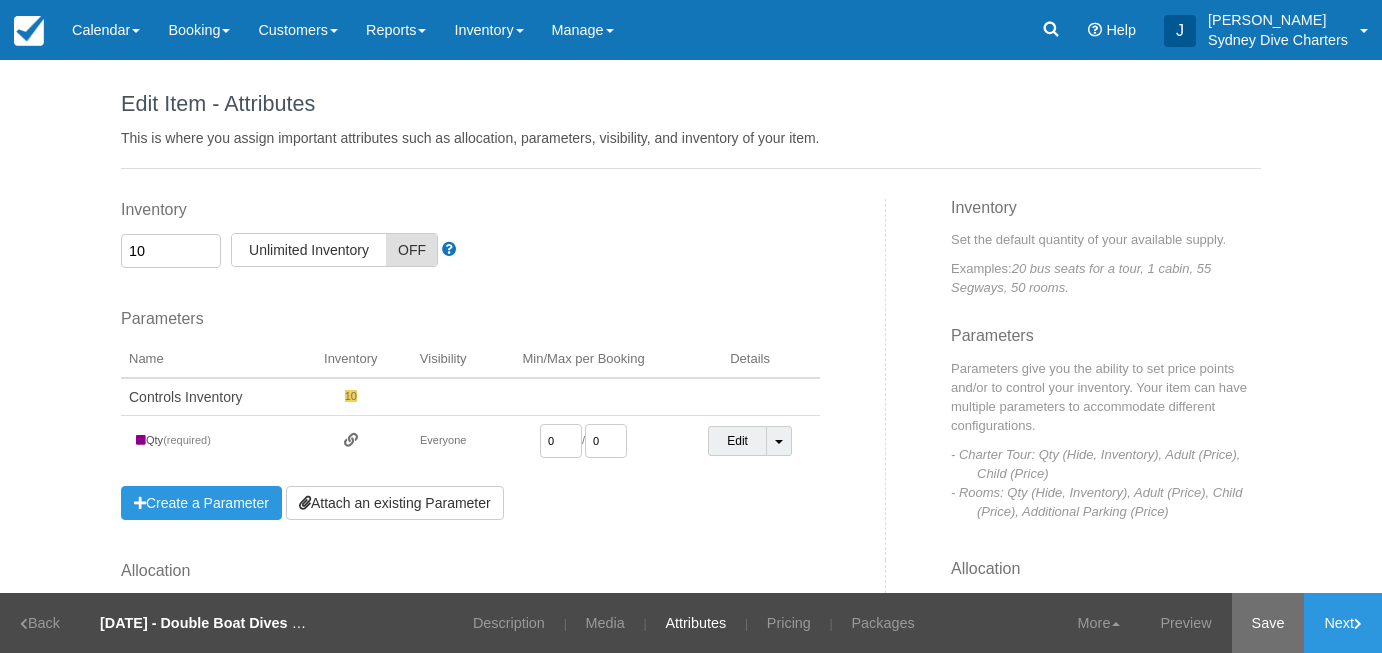 click on "Save" at bounding box center [1268, 623] 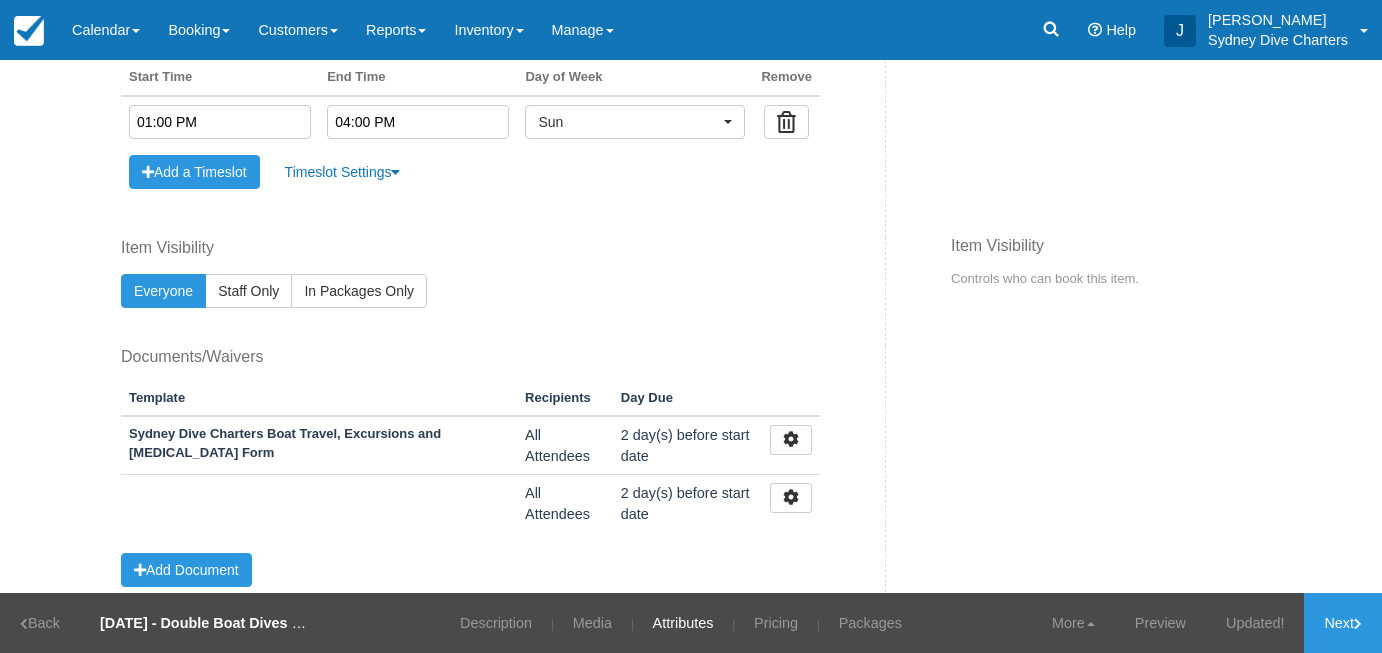 scroll, scrollTop: 870, scrollLeft: 0, axis: vertical 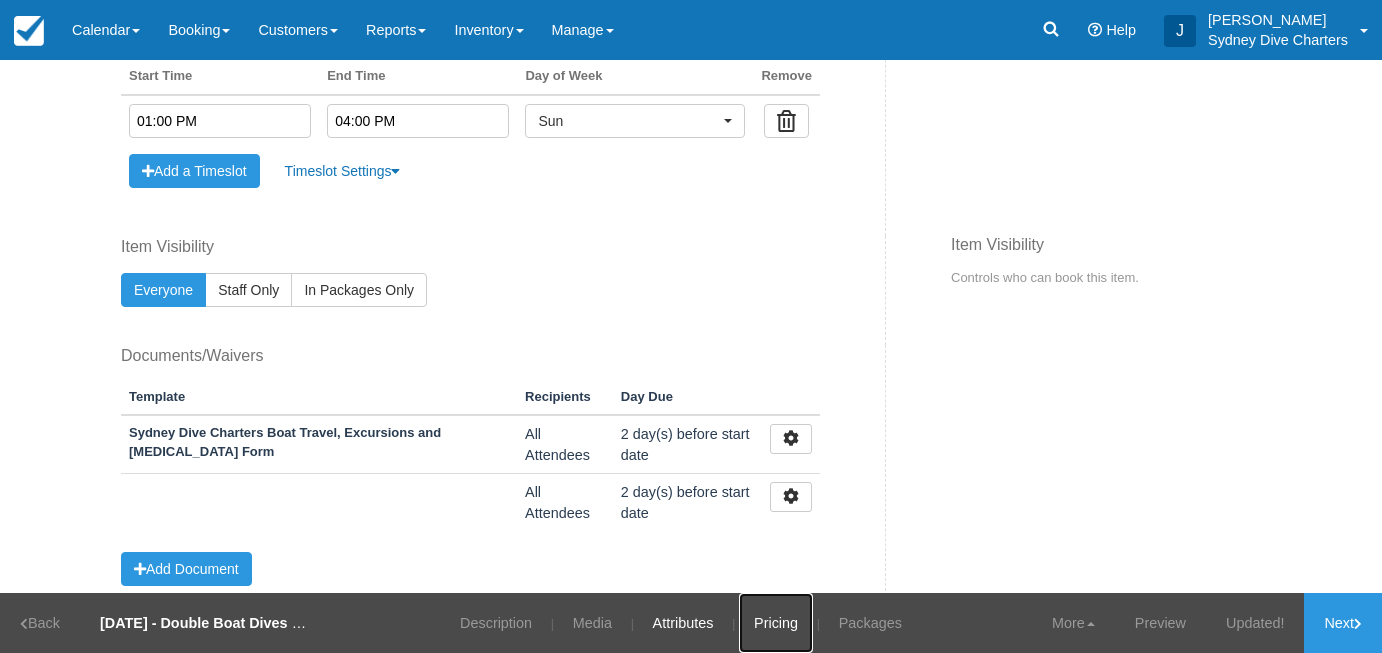 click on "Pricing" at bounding box center [776, 623] 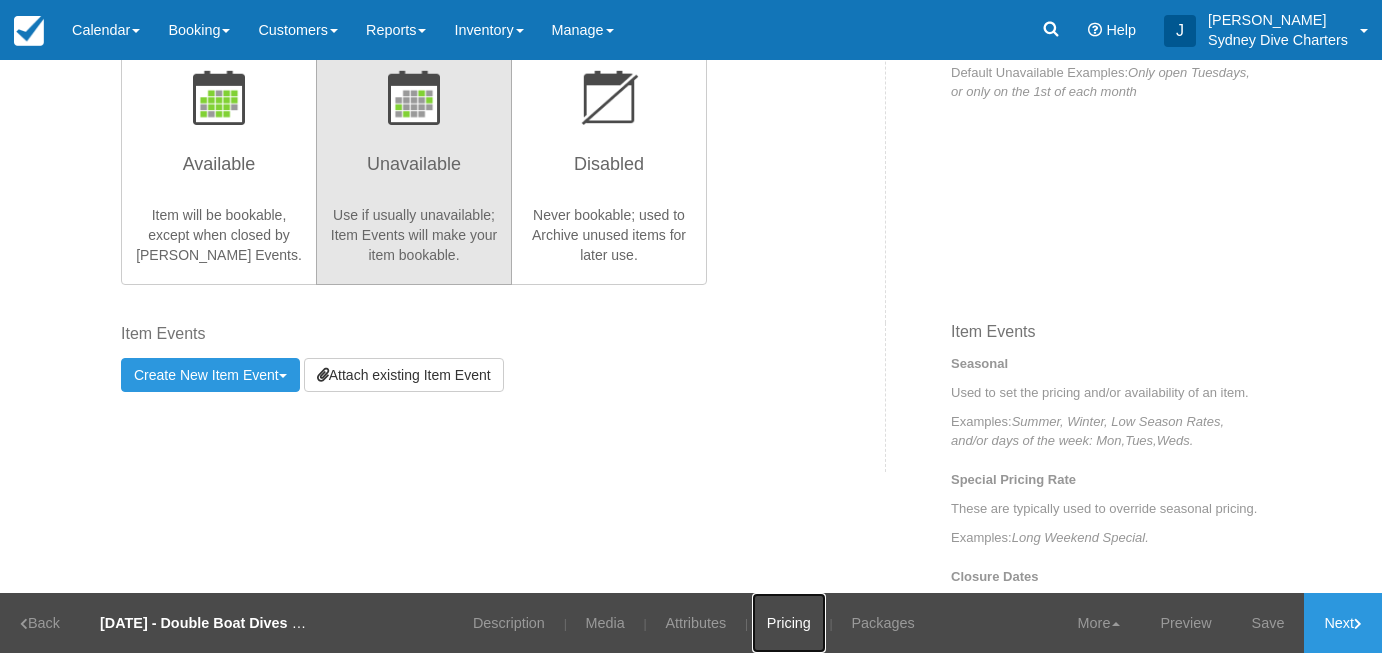 scroll, scrollTop: 502, scrollLeft: 0, axis: vertical 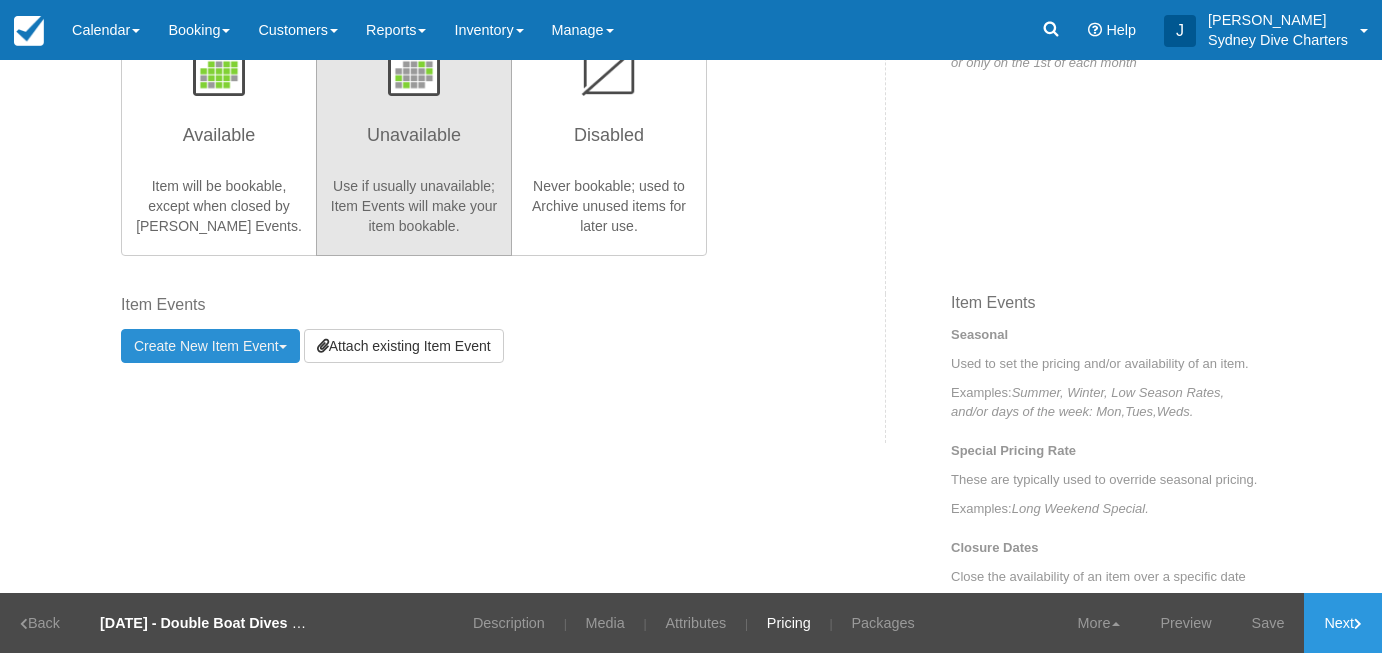 click on "Create New Item Event
Toggle Dropdown" at bounding box center [210, 346] 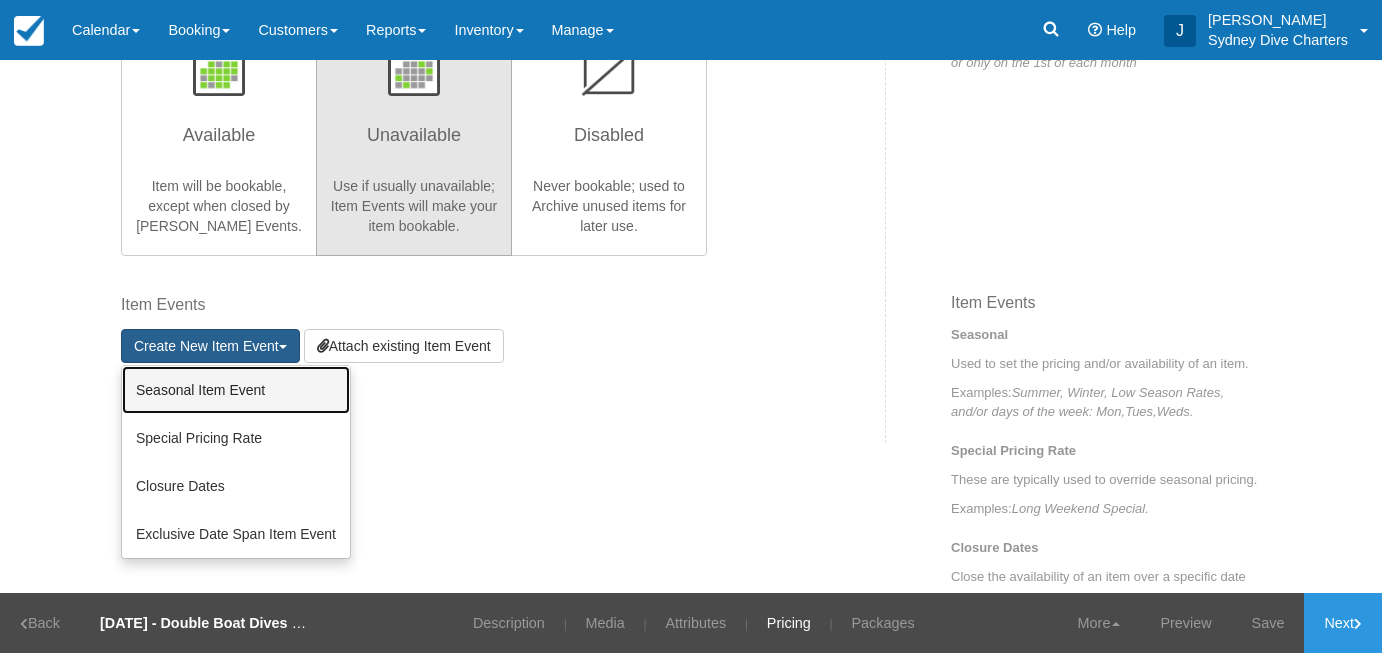 click on "Seasonal Item Event" at bounding box center [236, 390] 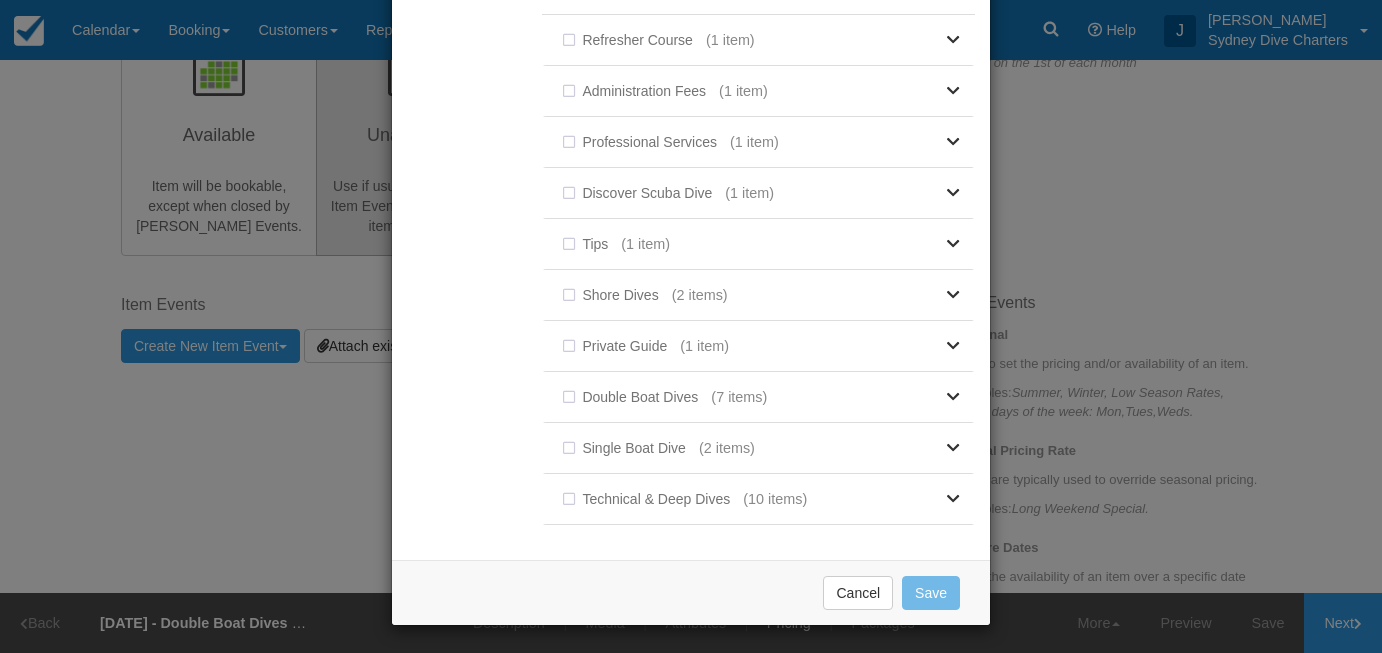scroll, scrollTop: 0, scrollLeft: 0, axis: both 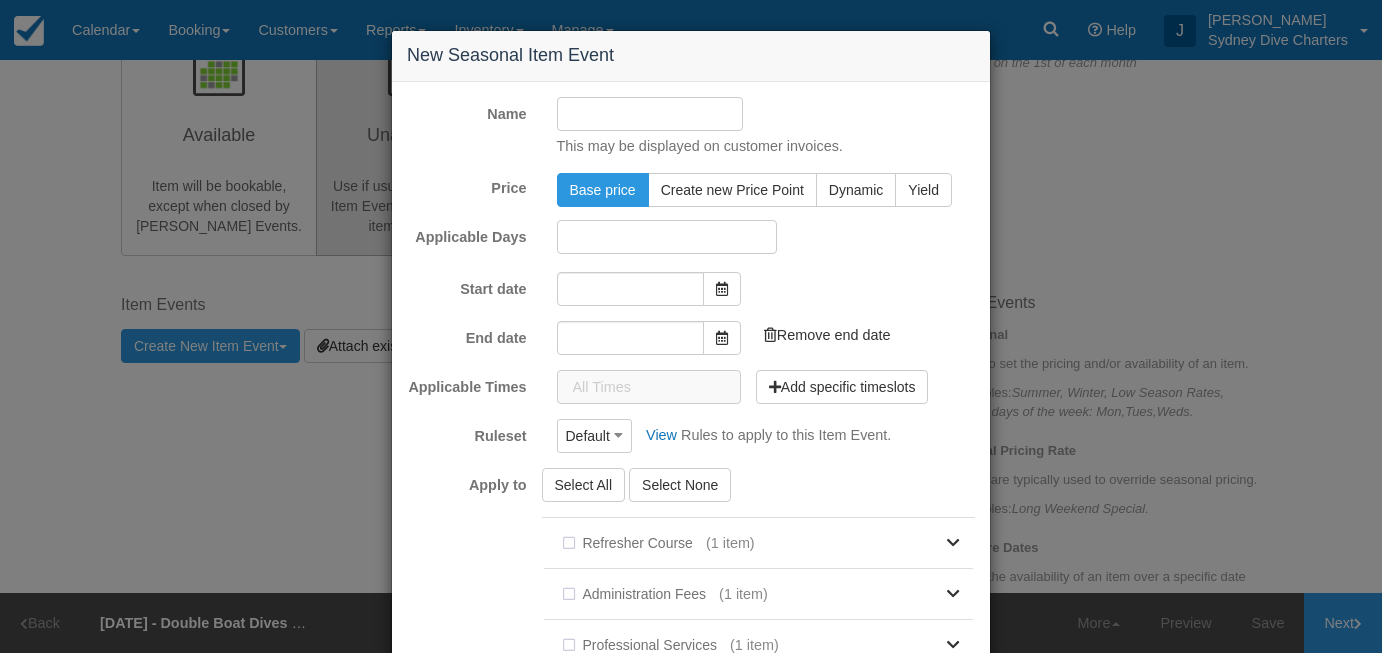 type on "[DATE]" 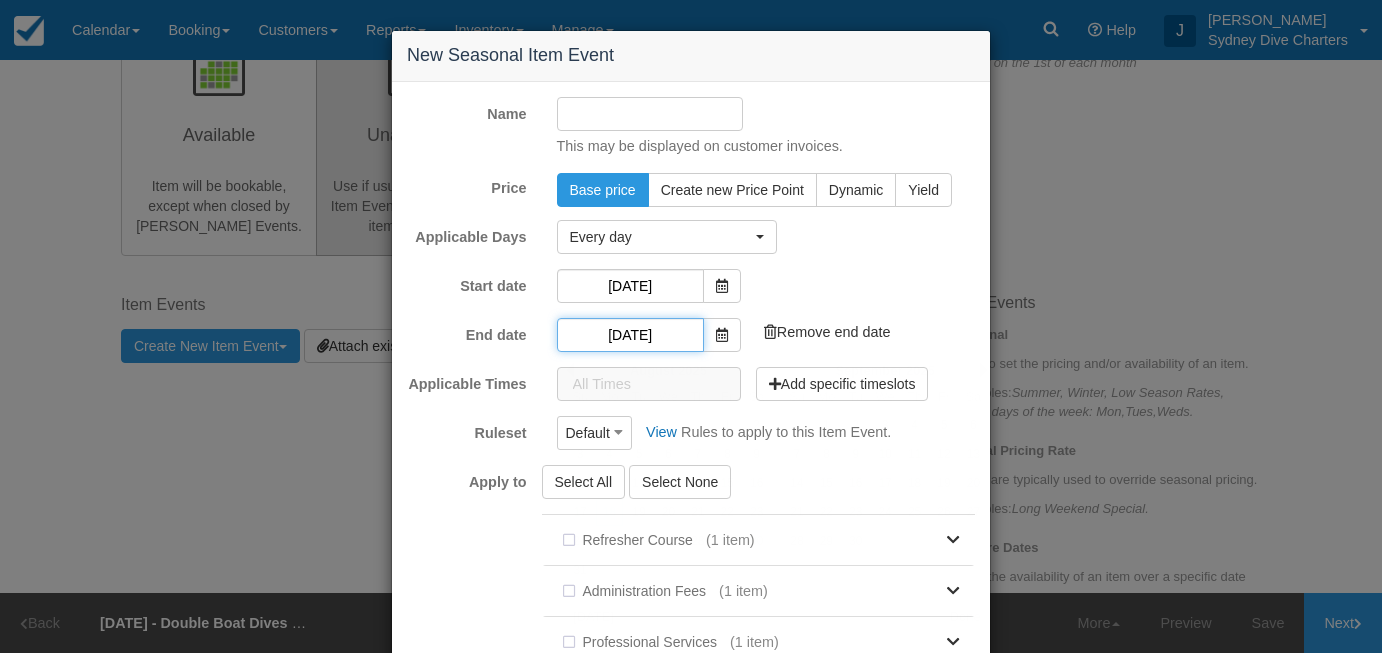 click on "18/08/2025" at bounding box center [630, 335] 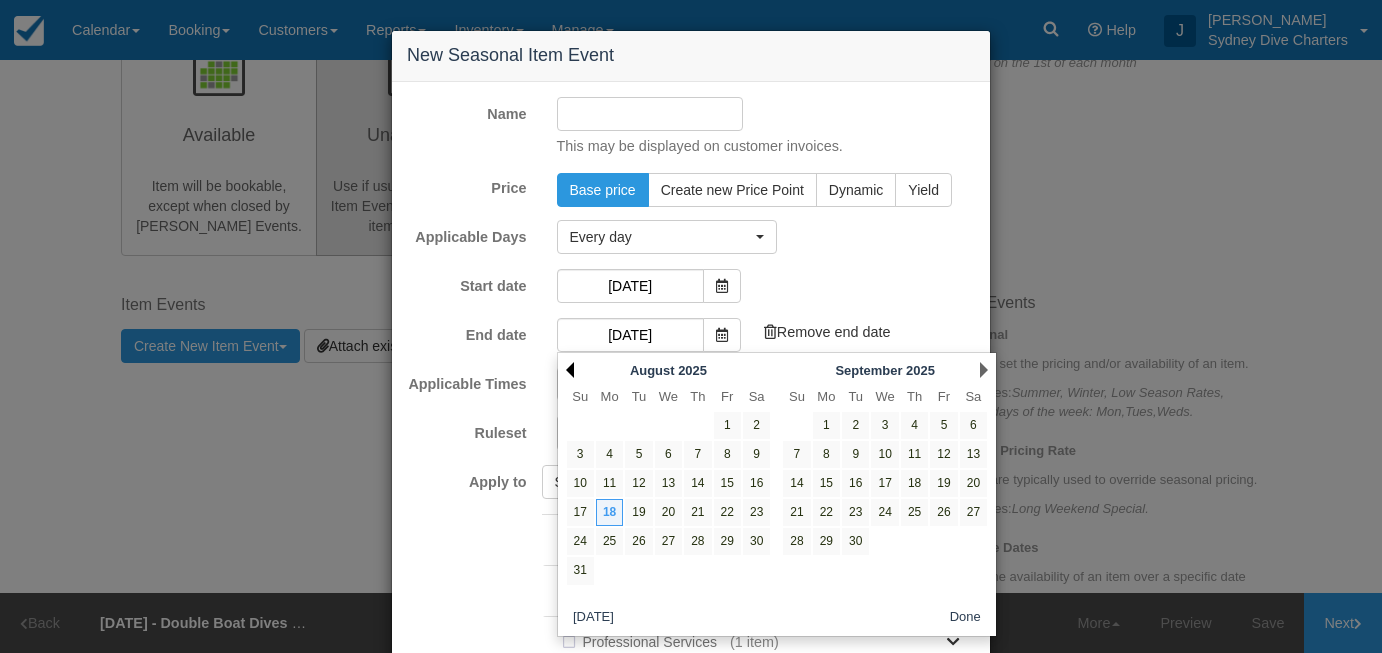 click on "Prev" at bounding box center (570, 370) 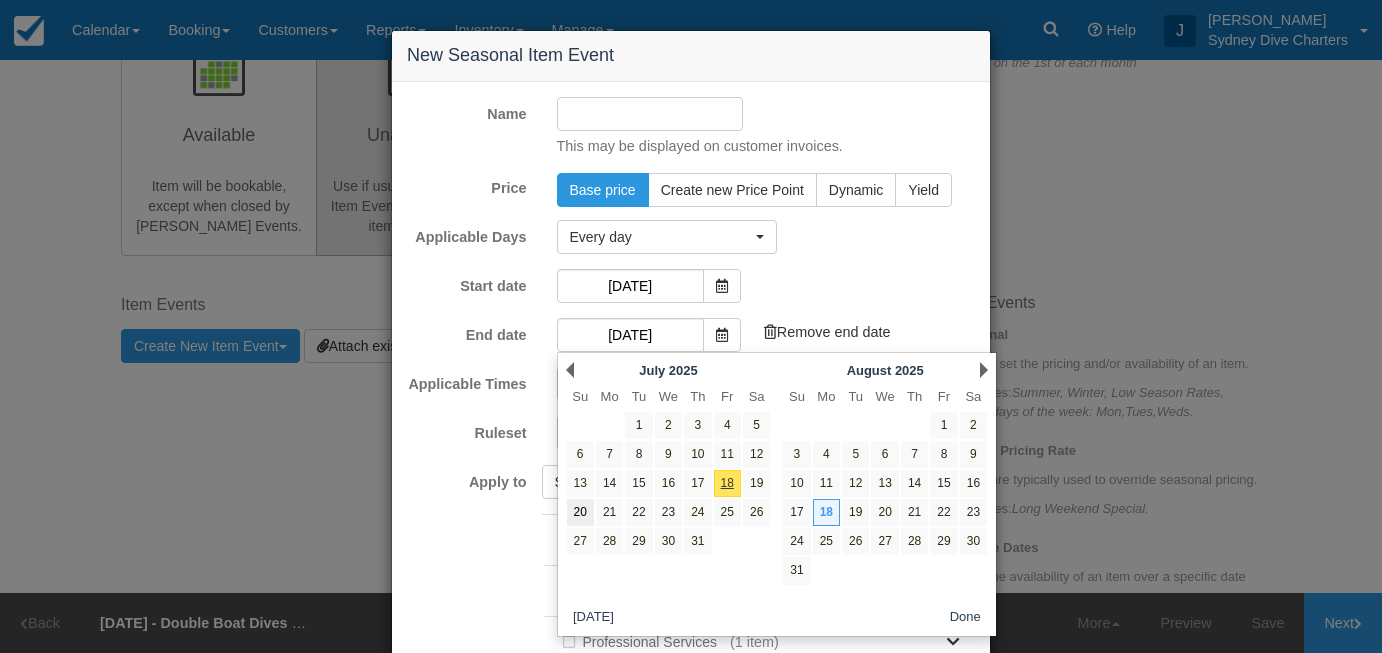 click on "20" at bounding box center [580, 512] 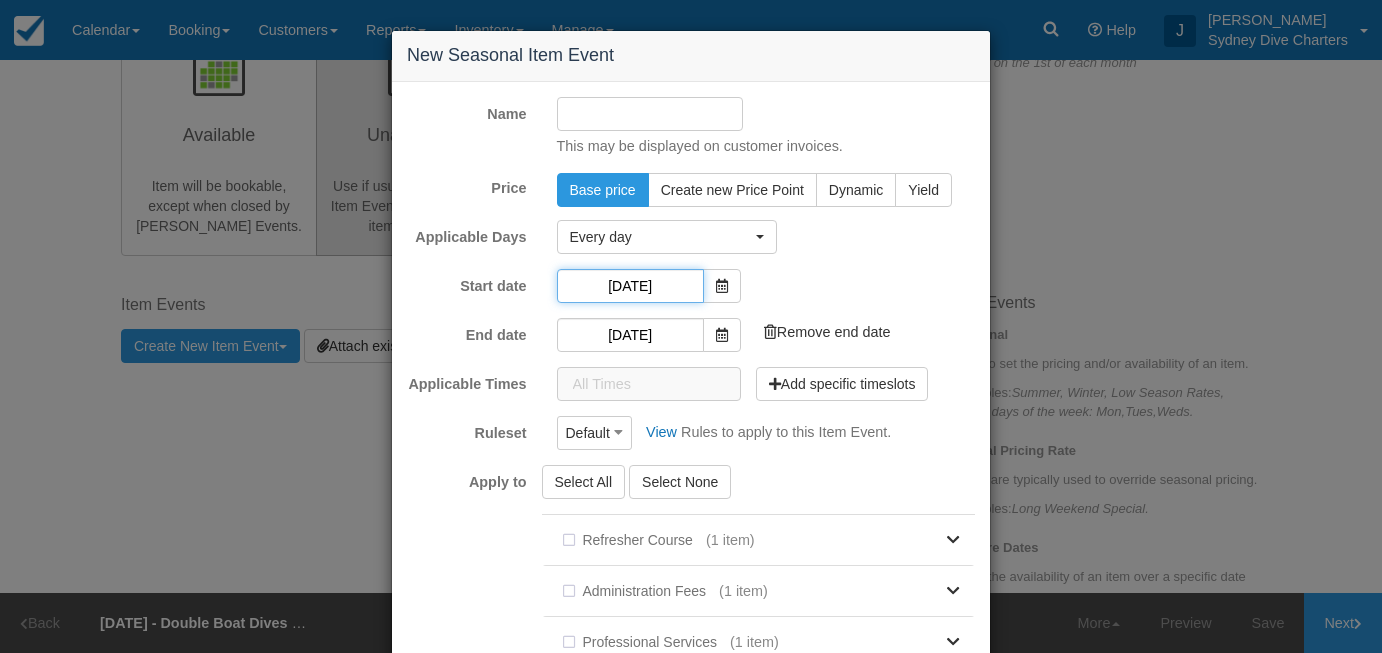 click on "[DATE]" at bounding box center (630, 286) 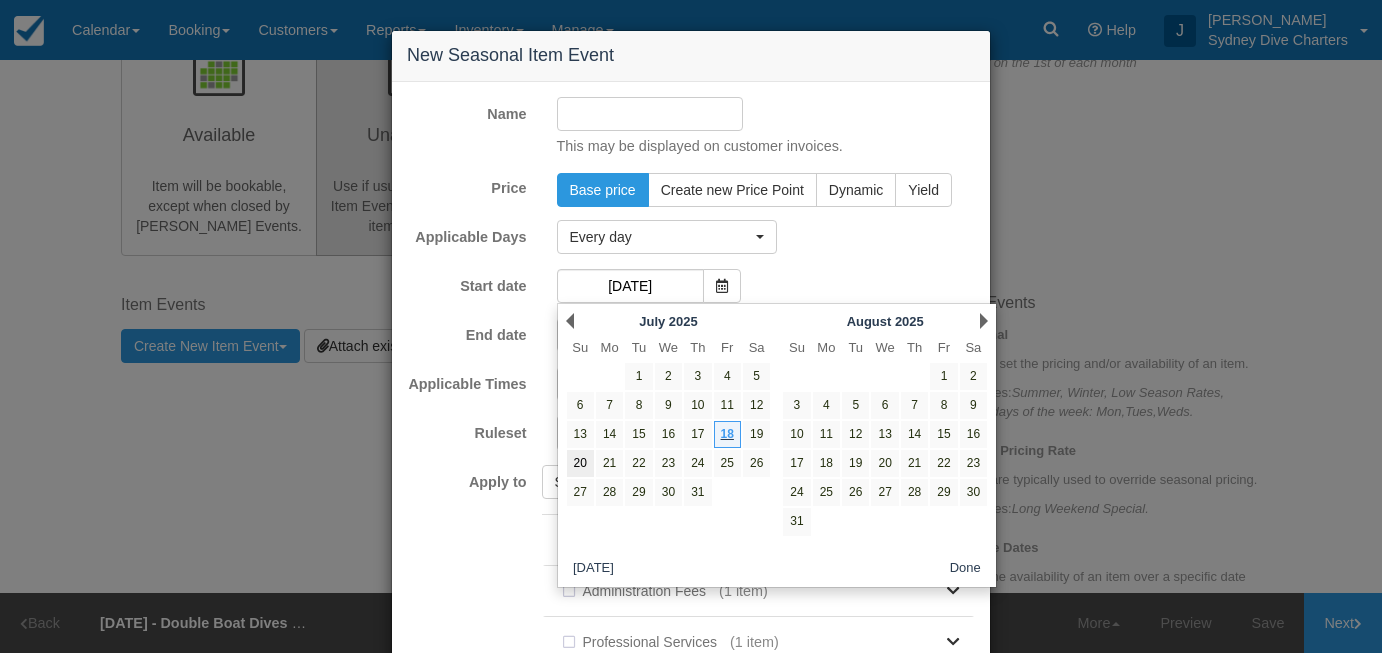 click on "20" at bounding box center [580, 463] 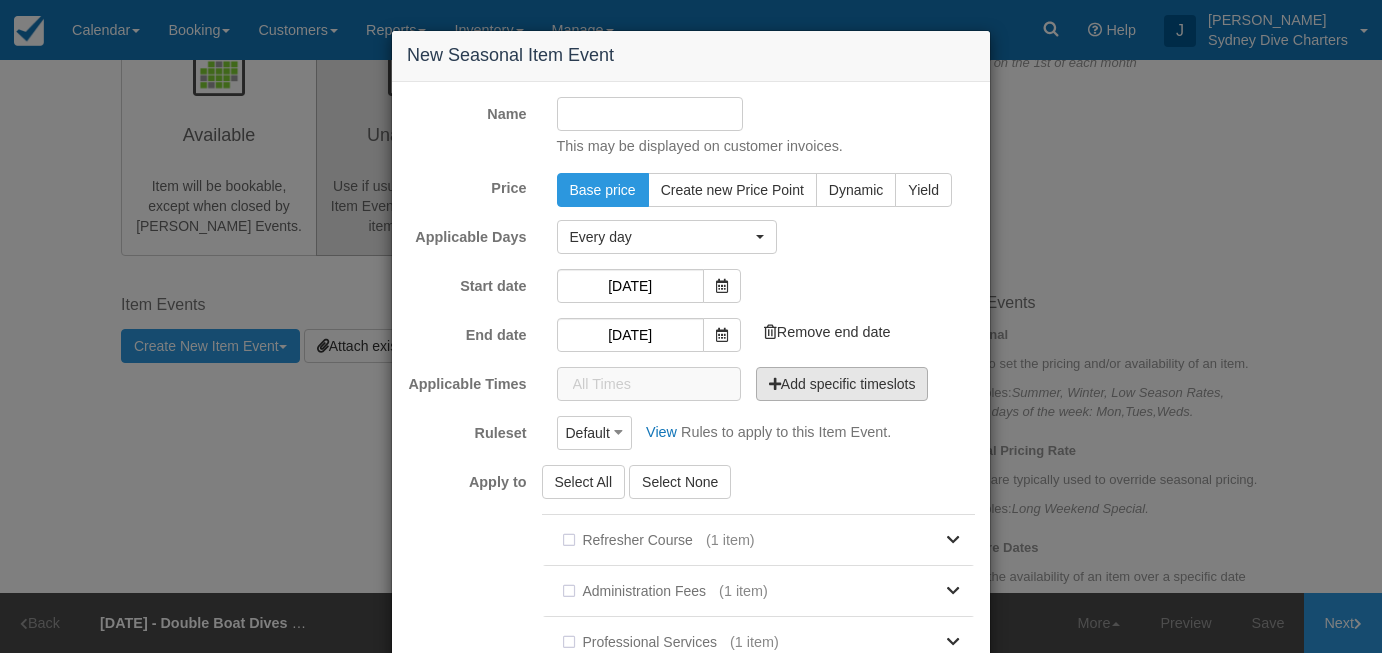 click on "Add specific timeslots" at bounding box center (842, 384) 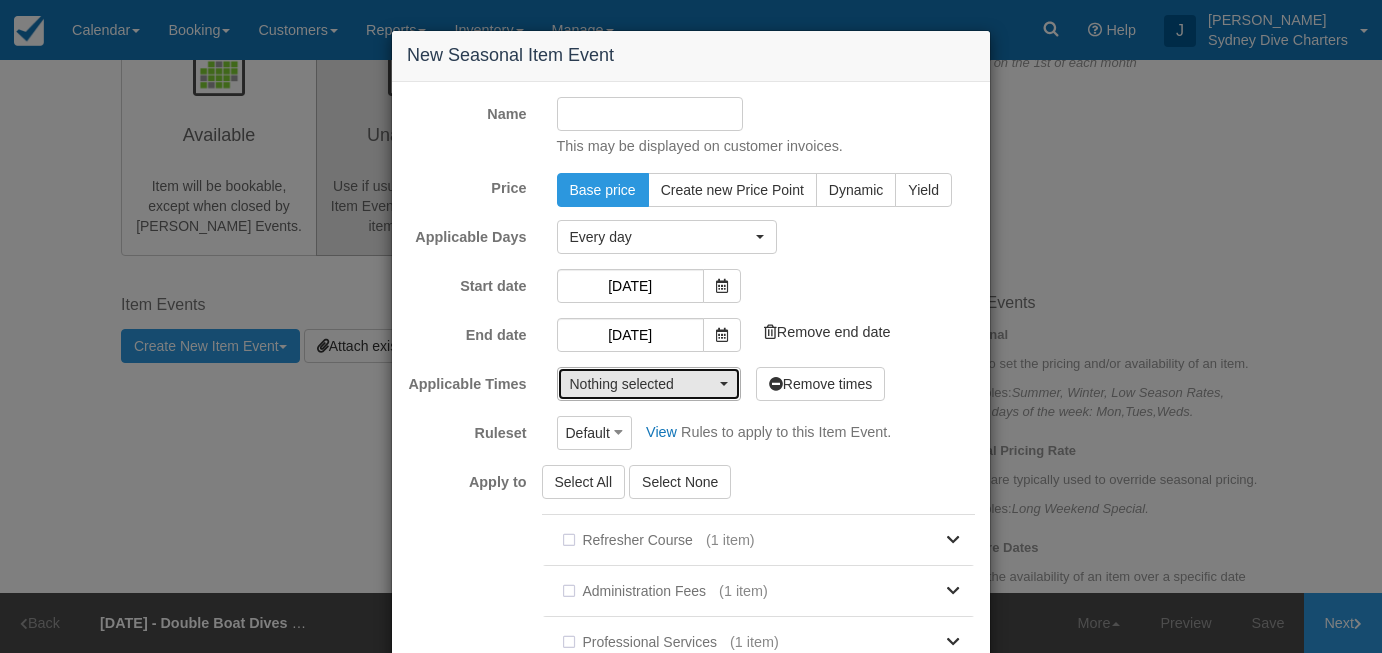 click on "Nothing selected" at bounding box center [642, 384] 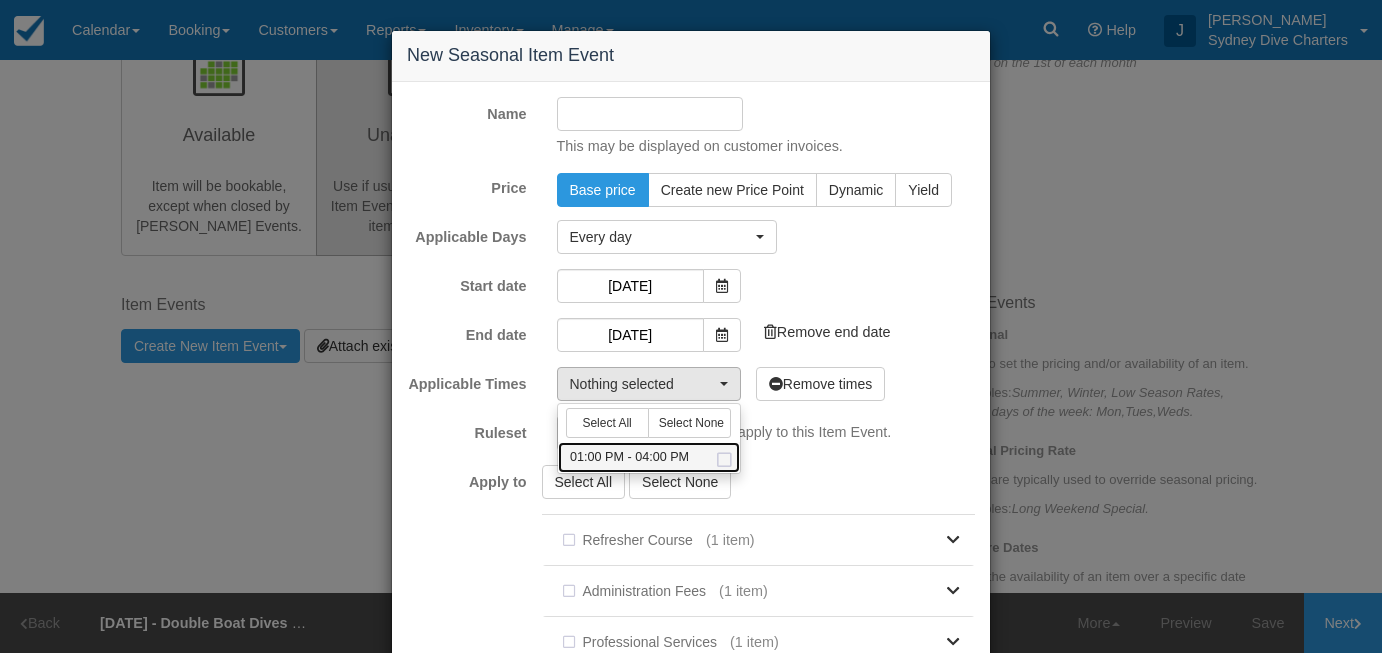 click at bounding box center [724, 460] 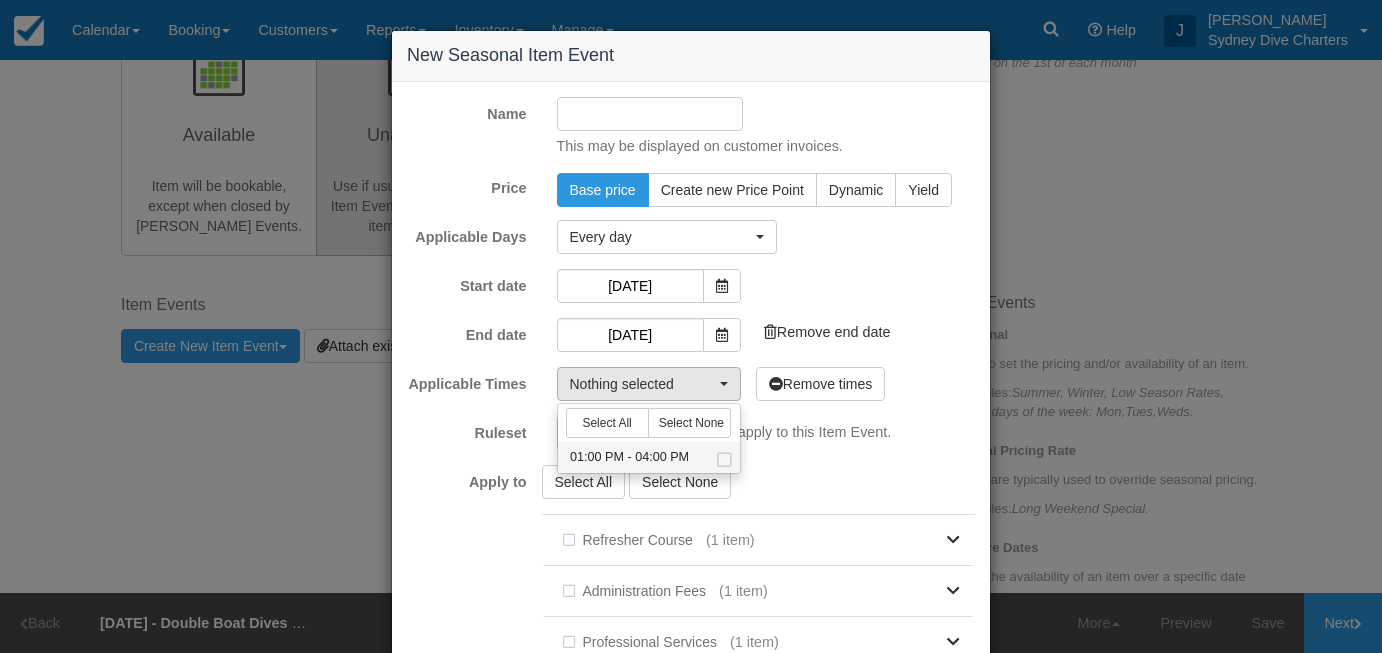 select on "780-180" 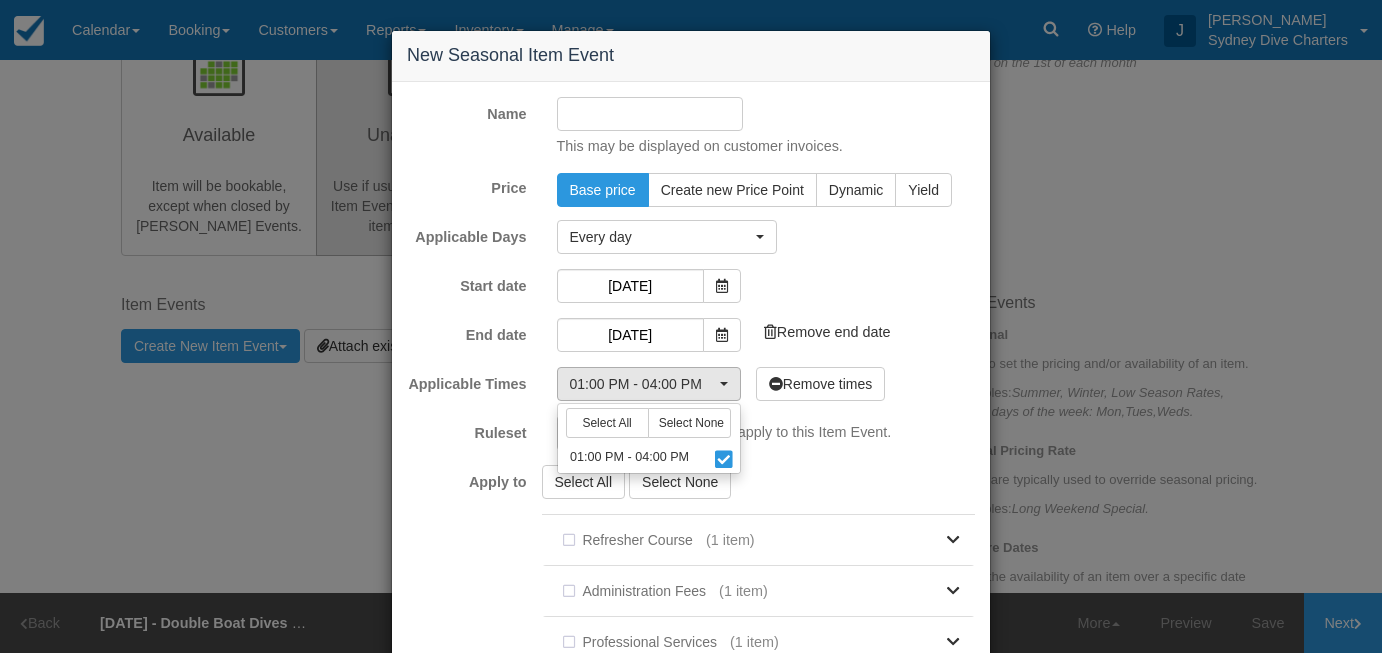 click on "Select All
Select None
Refresher Course
(1 item)
Private Refresher Course With Guided Shore Dive
Administration Fees
(1 item)
6.6 Credit Card Dispute Administration Fee & 3rd Party Fee
Professional Services
(1 item)
Professional Services - Court Attendance Day Rate
Discover Scuba Dive" at bounding box center [766, 755] 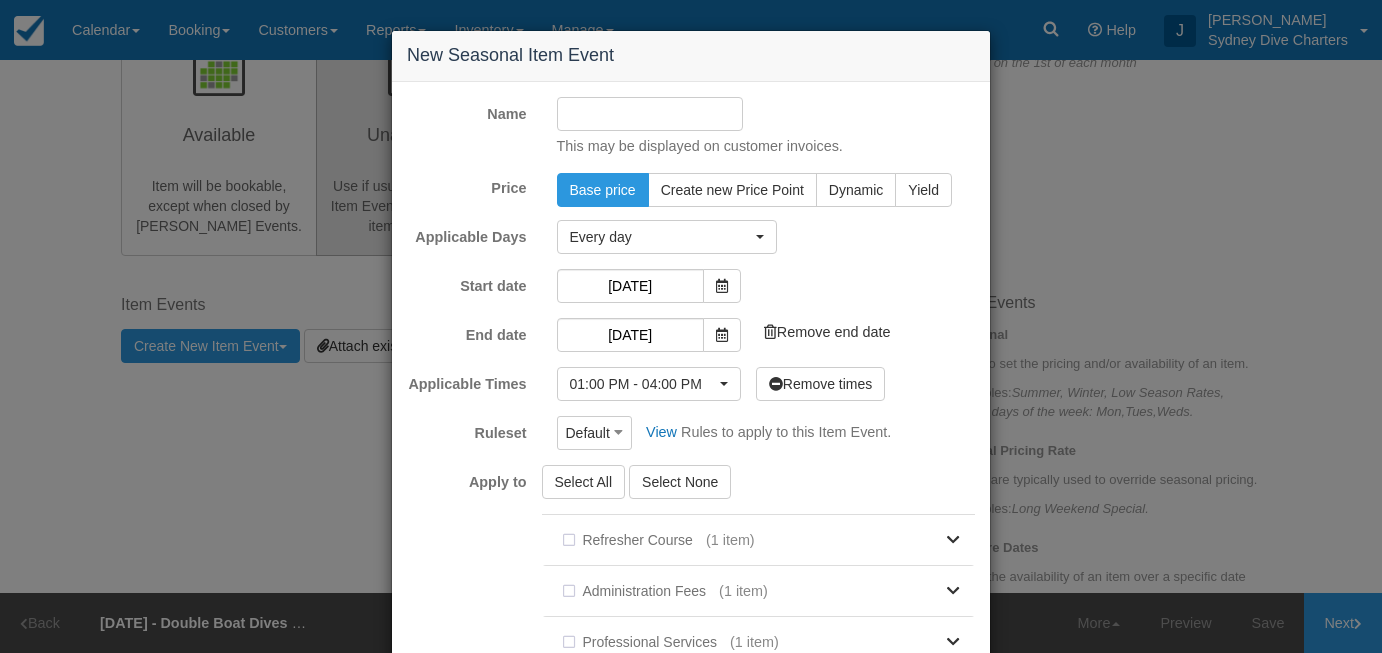 scroll, scrollTop: 16, scrollLeft: 0, axis: vertical 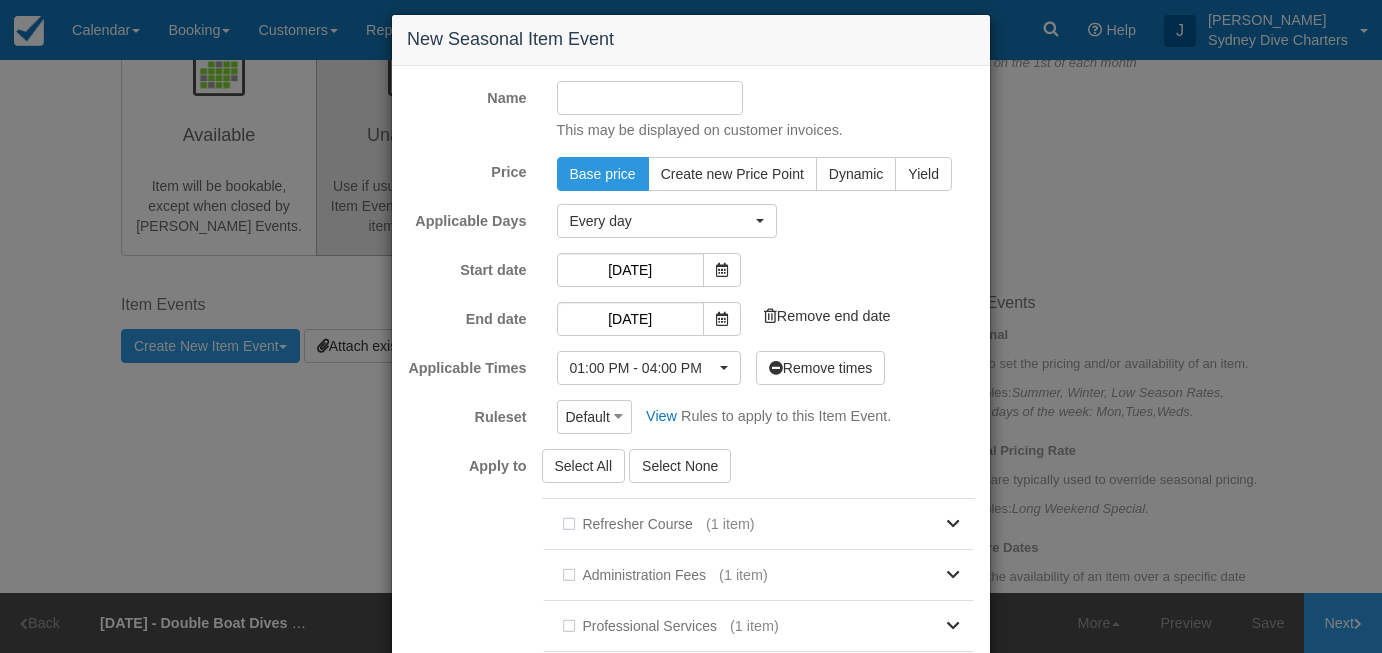 click on "Name" at bounding box center [650, 98] 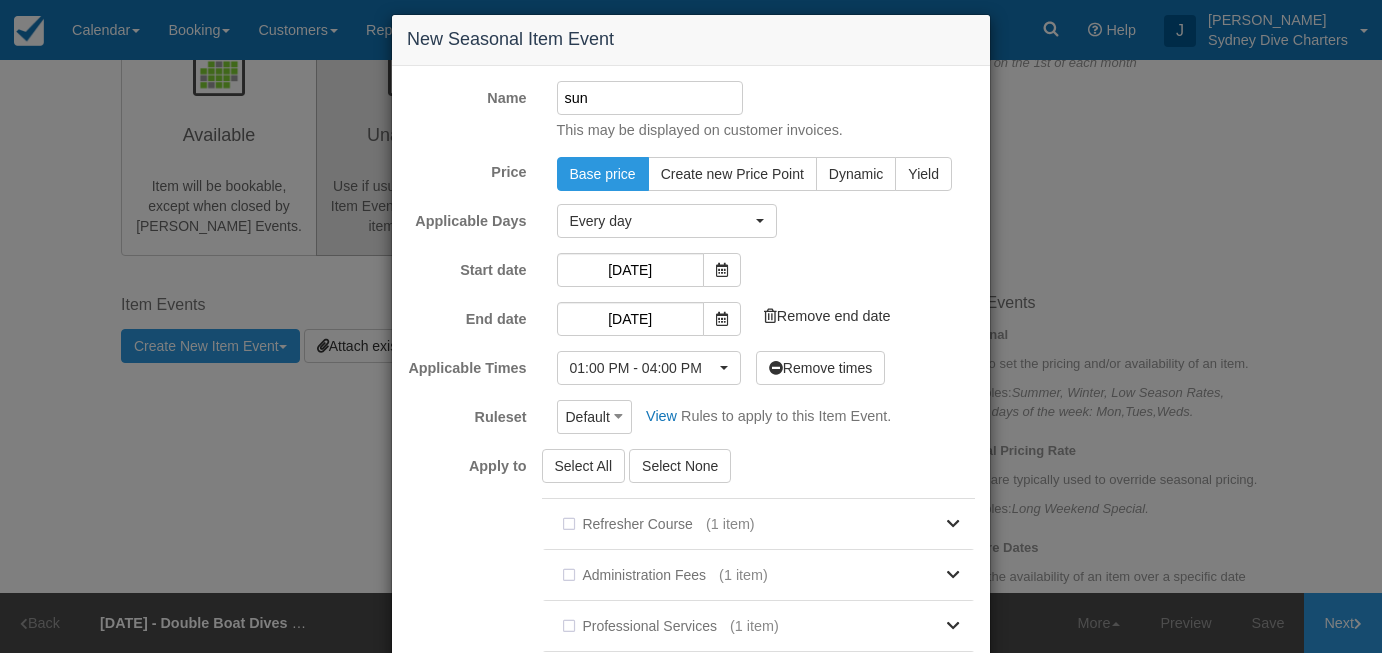 scroll, scrollTop: 503, scrollLeft: 0, axis: vertical 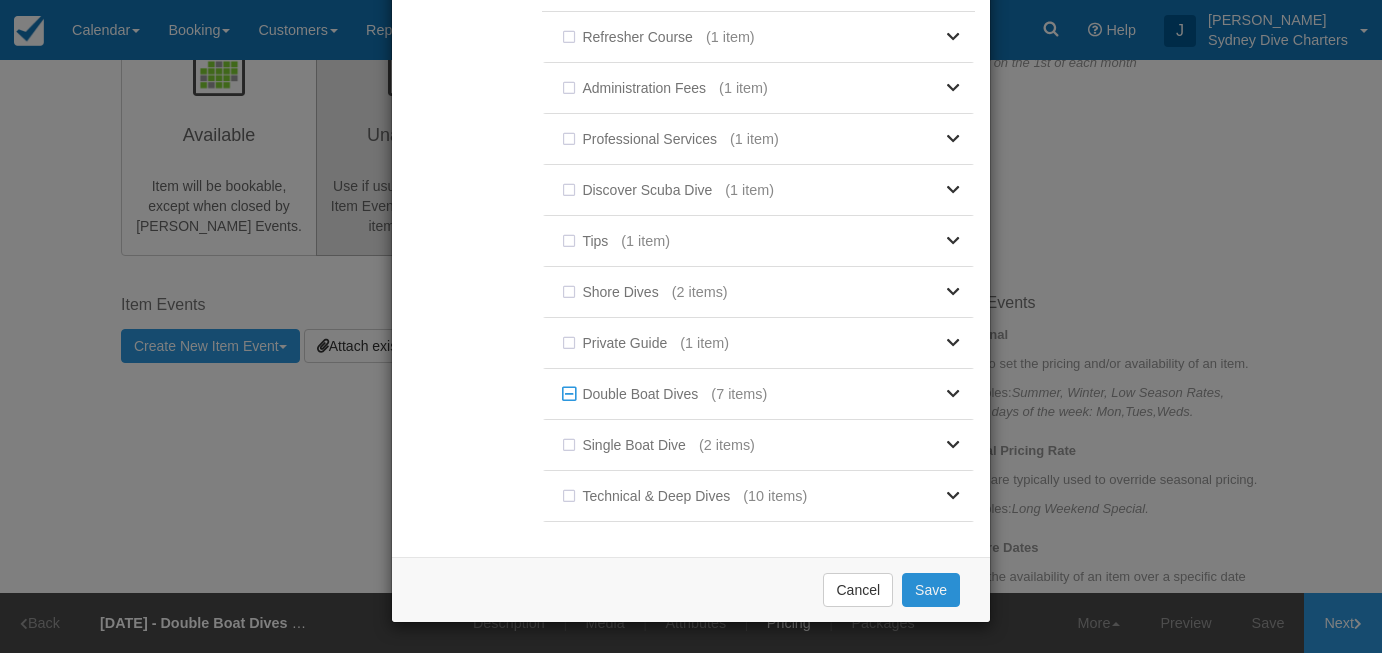 type on "sun" 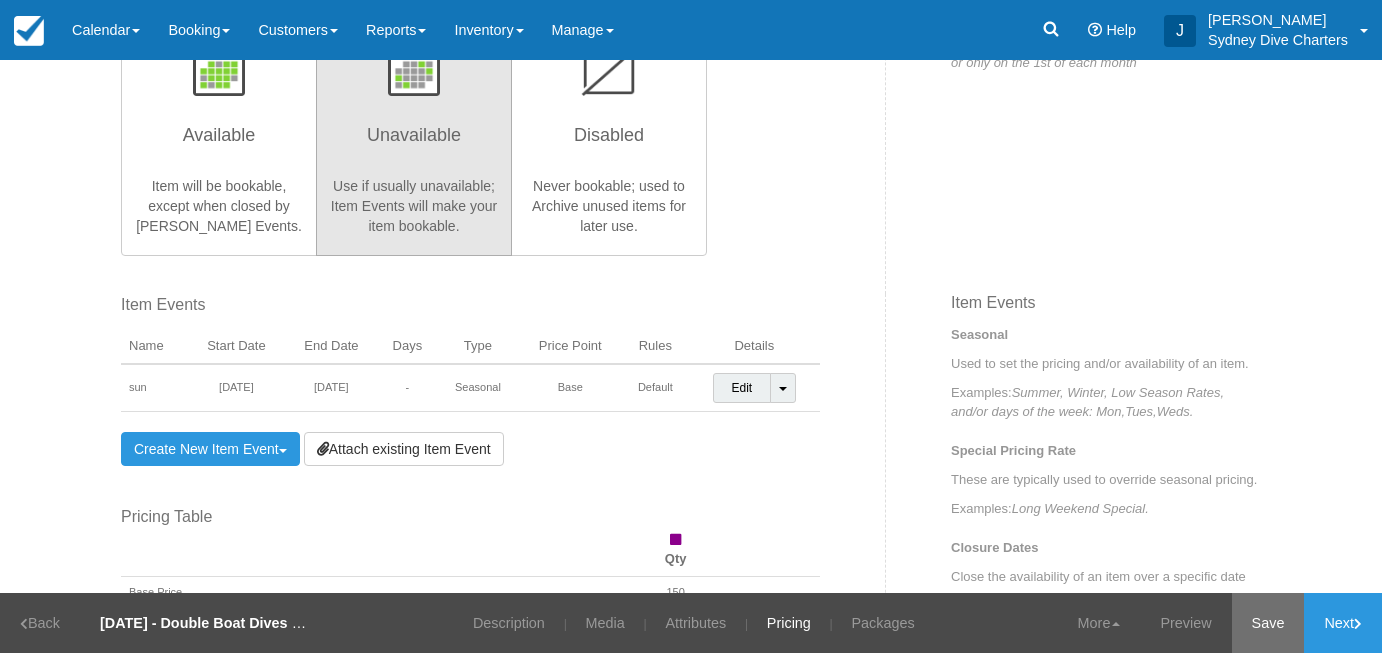 click on "Save" at bounding box center [1268, 623] 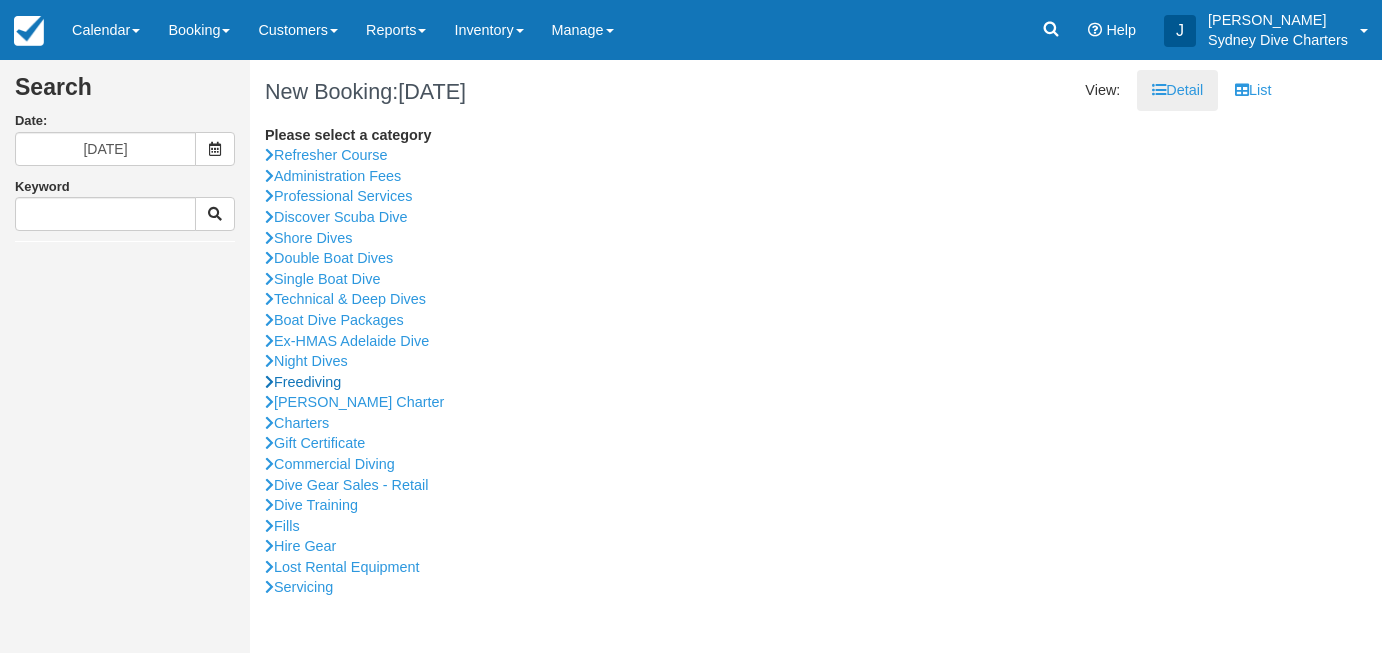 scroll, scrollTop: 0, scrollLeft: 0, axis: both 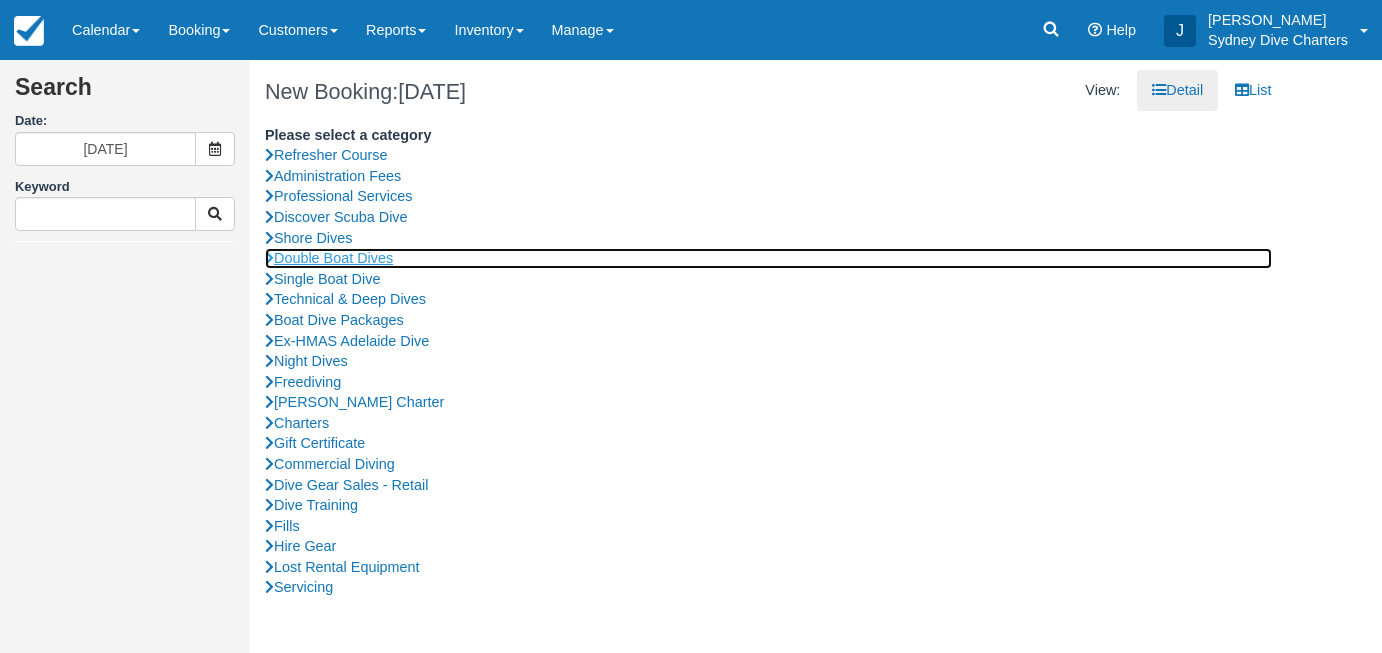 click on "Double Boat Dives" at bounding box center [768, 258] 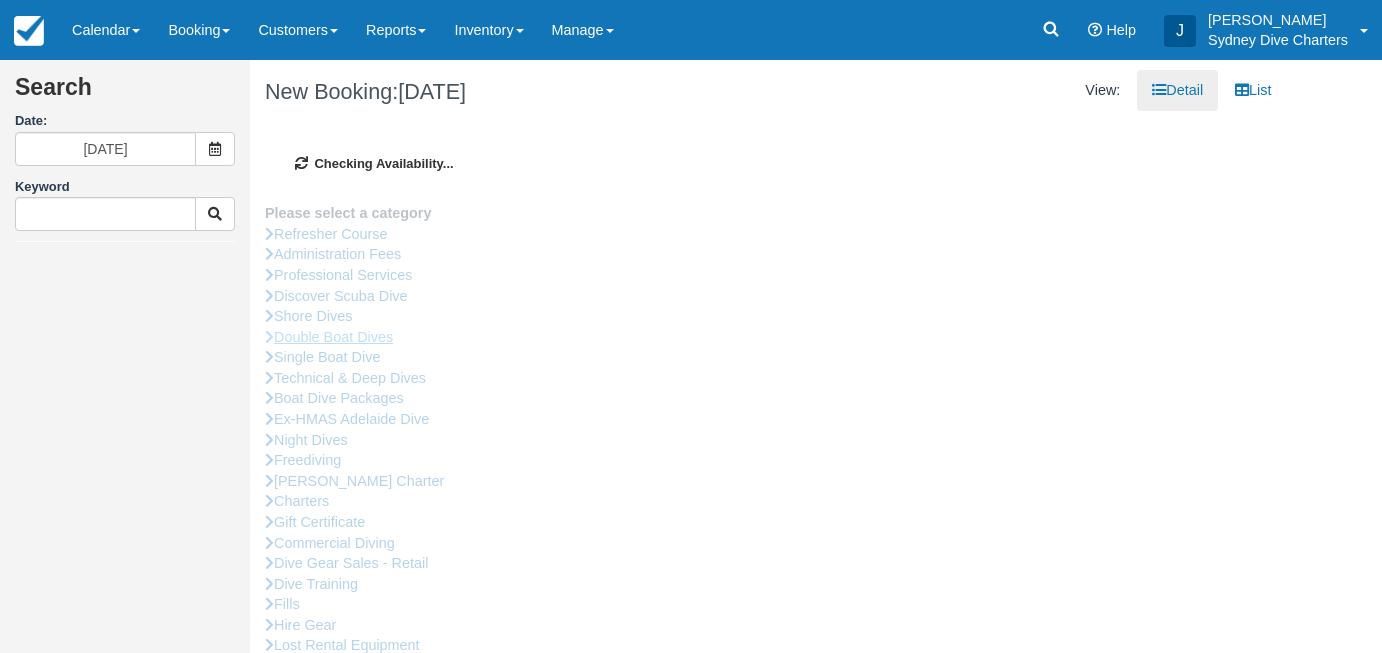 type on "[DATE]" 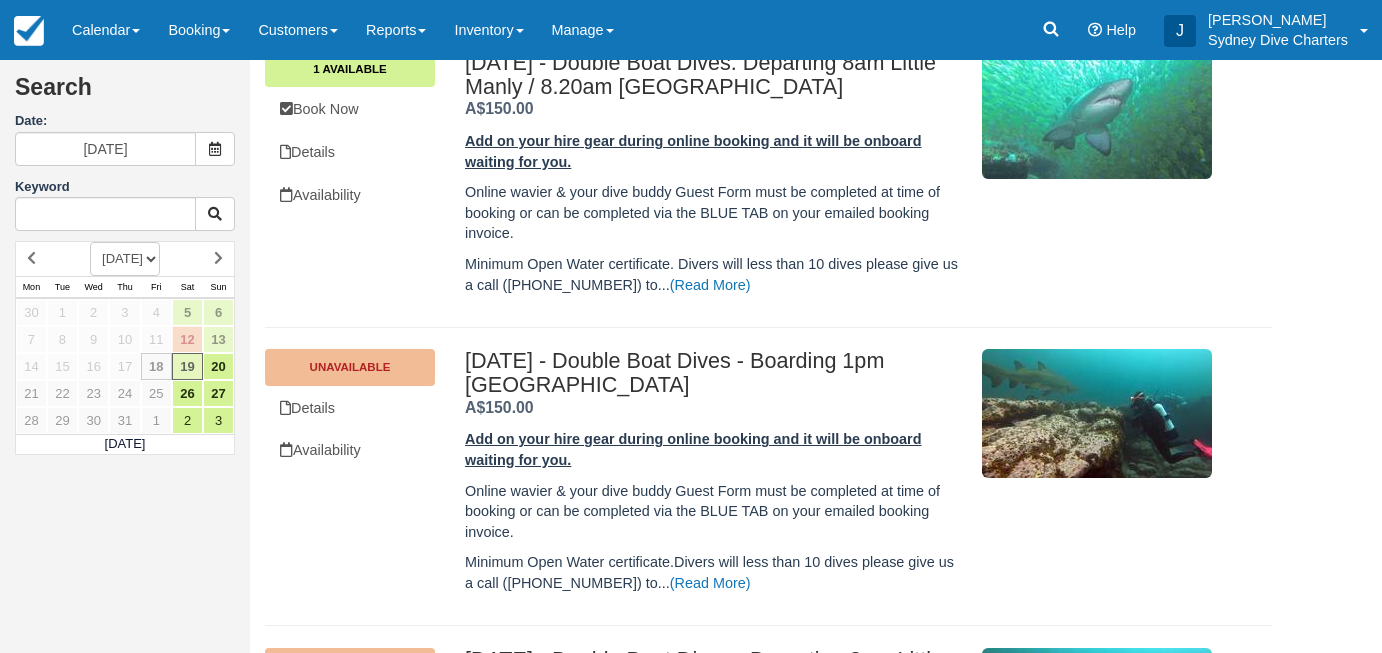 scroll, scrollTop: 119, scrollLeft: 0, axis: vertical 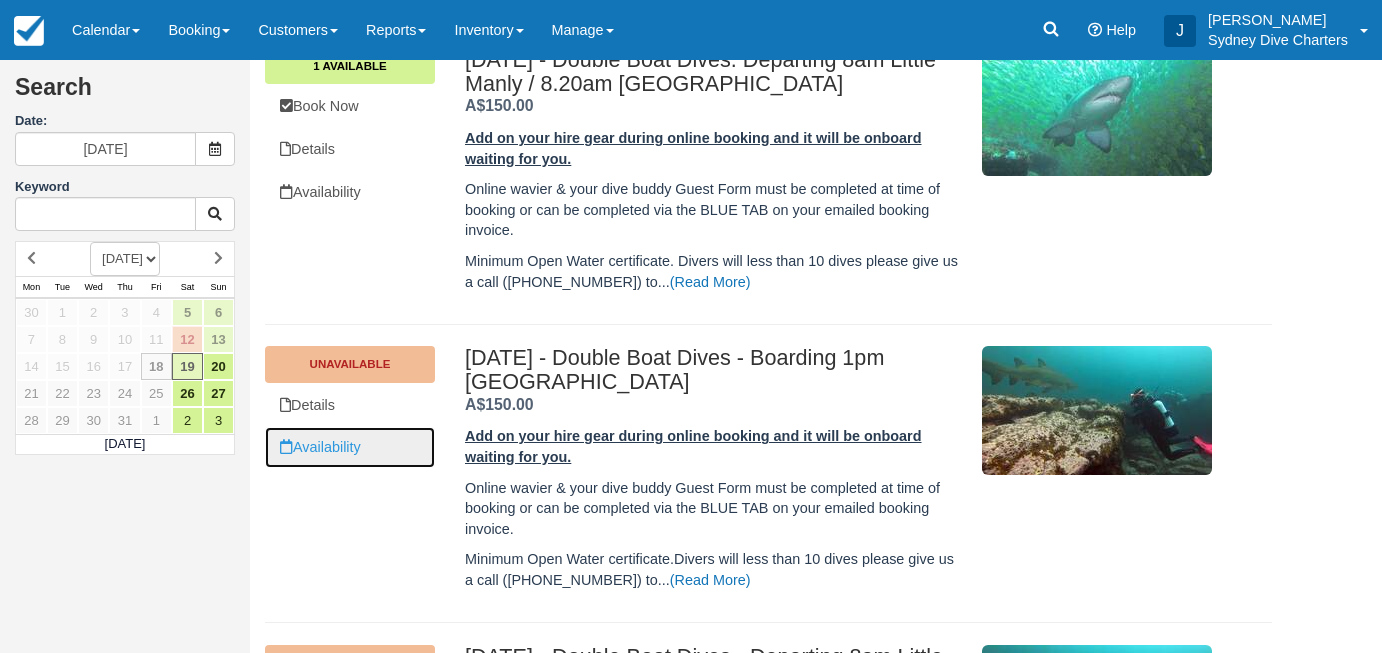 click on "Availability" at bounding box center [350, 447] 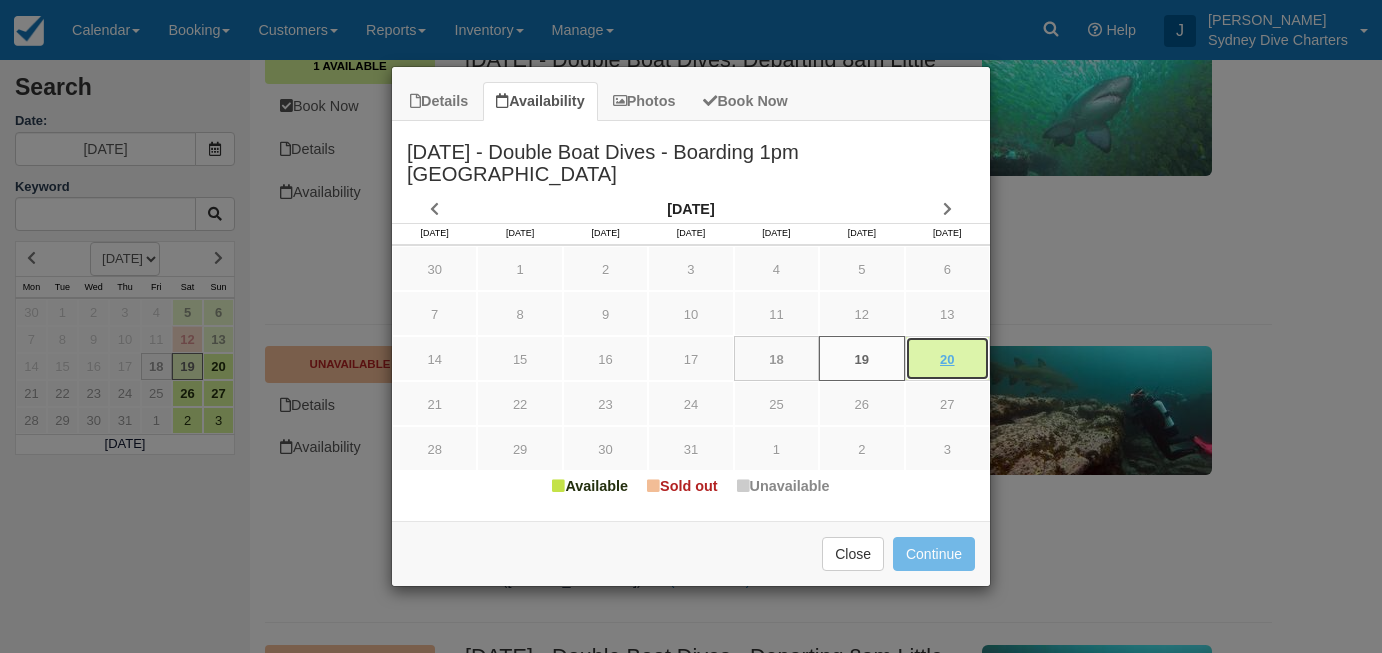 click on "20" at bounding box center [947, 358] 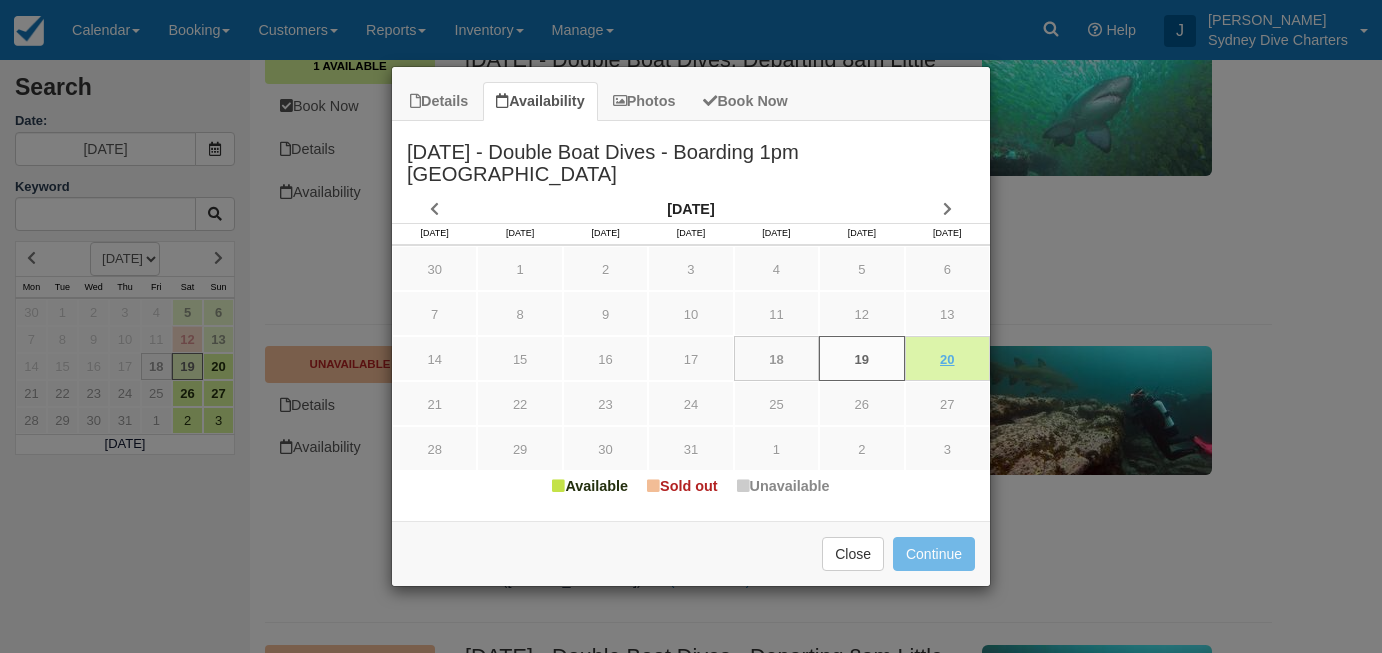 type on "[DATE]" 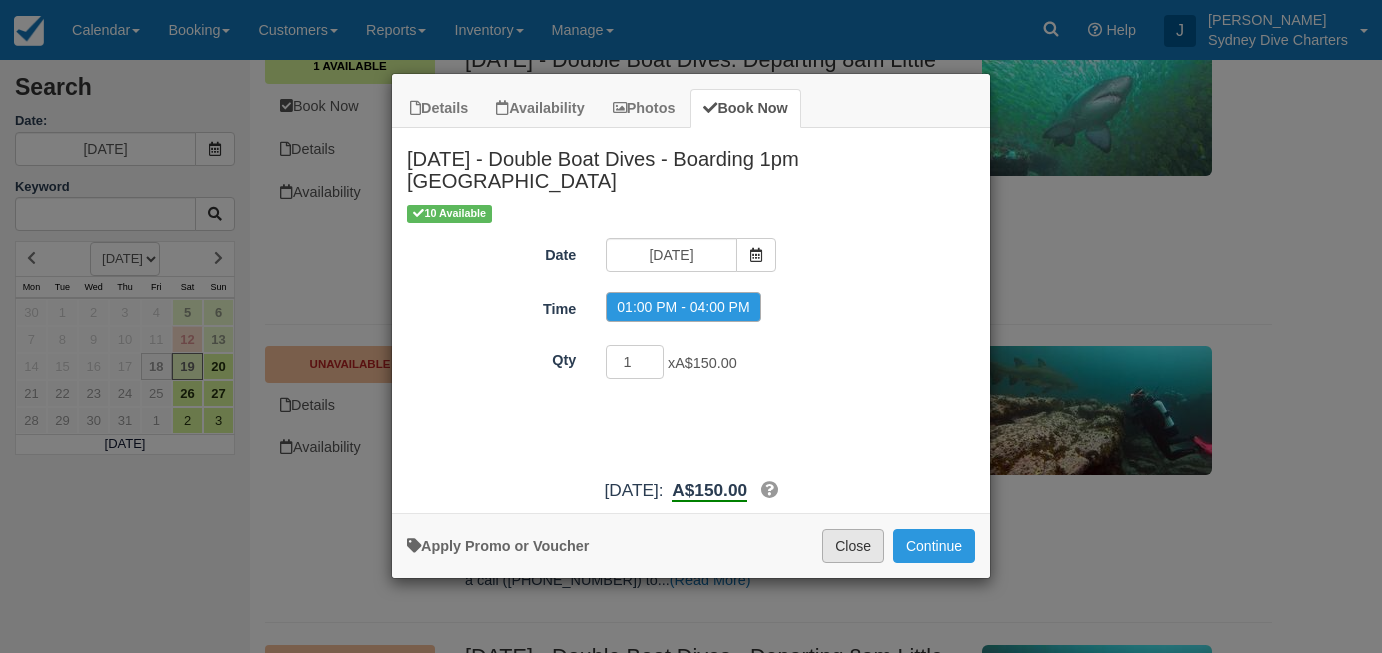 click on "Close" at bounding box center (853, 546) 